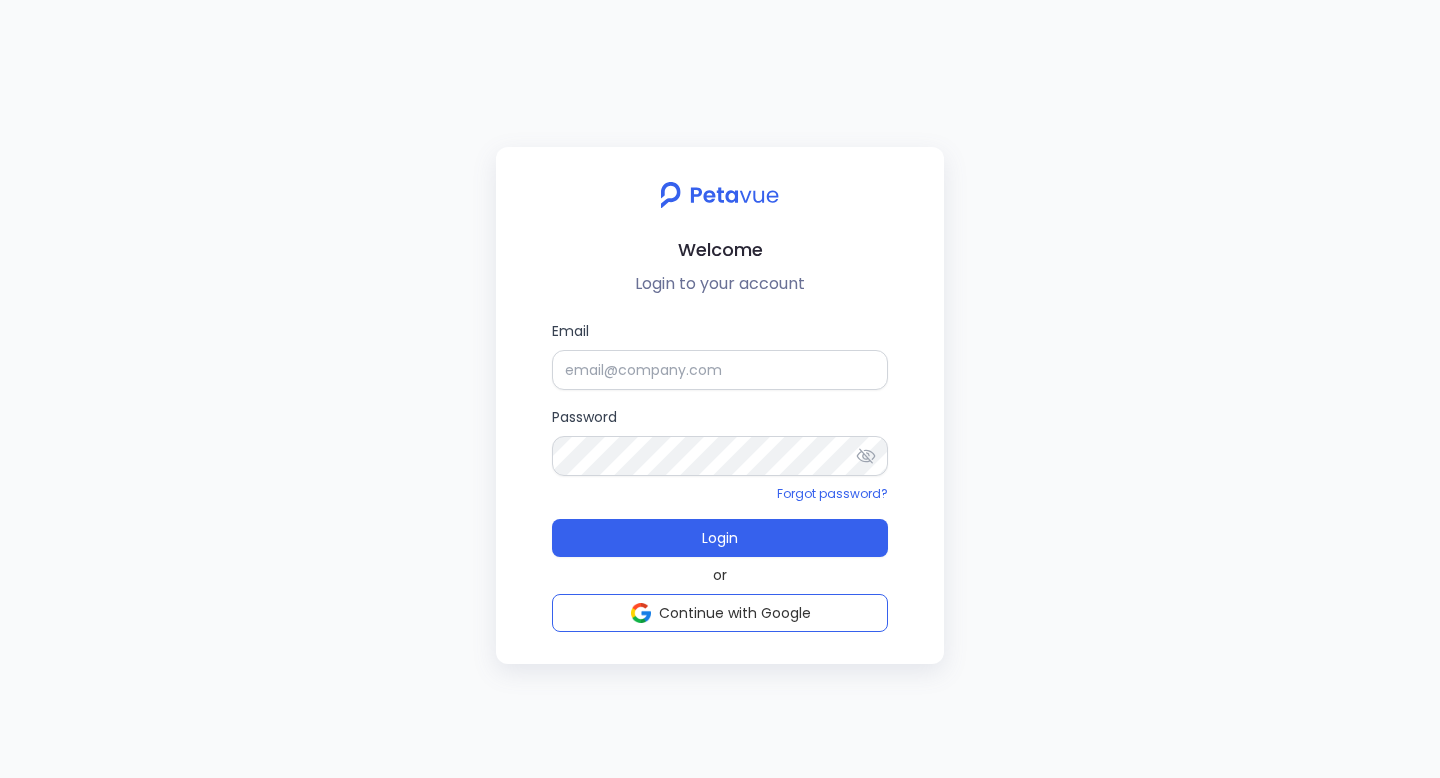 scroll, scrollTop: 0, scrollLeft: 0, axis: both 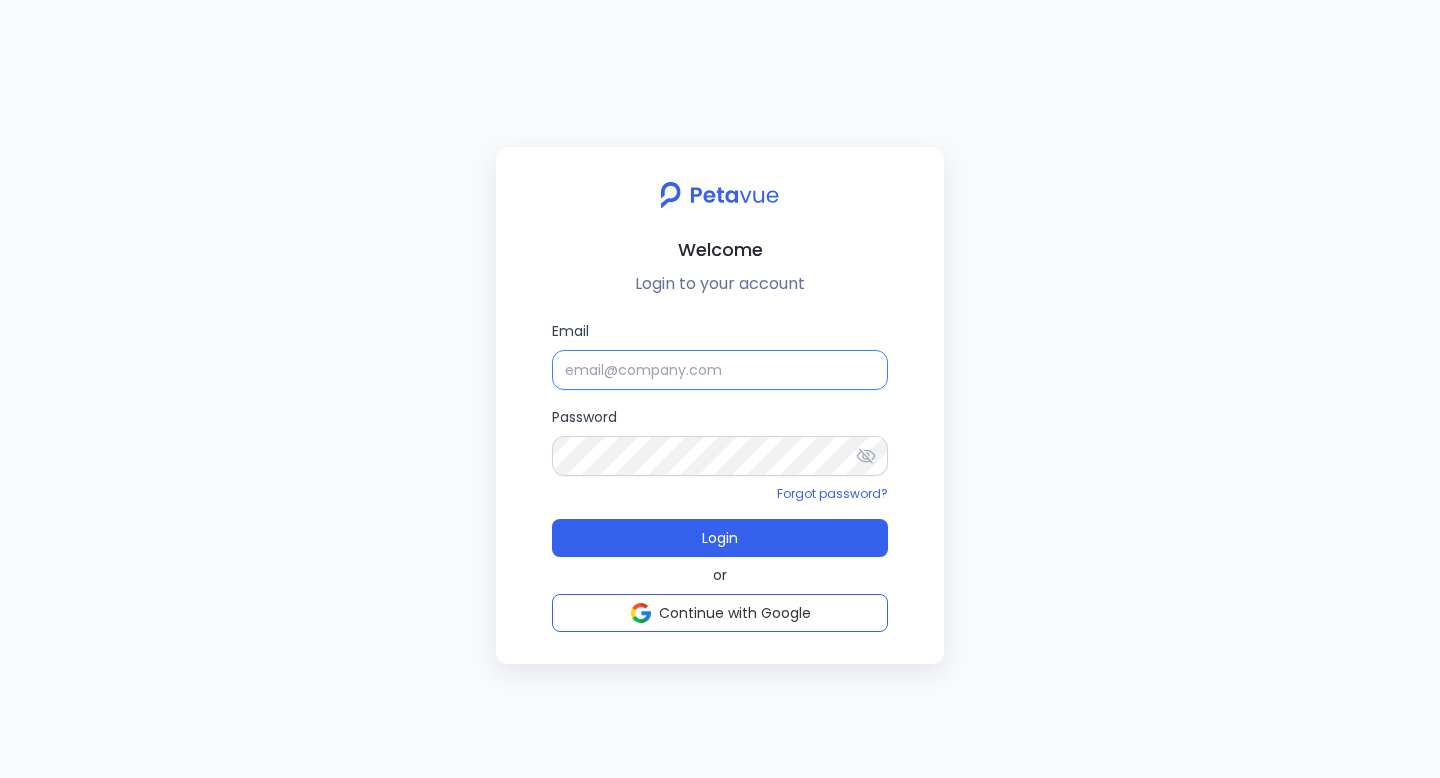 click on "Email" at bounding box center (720, 370) 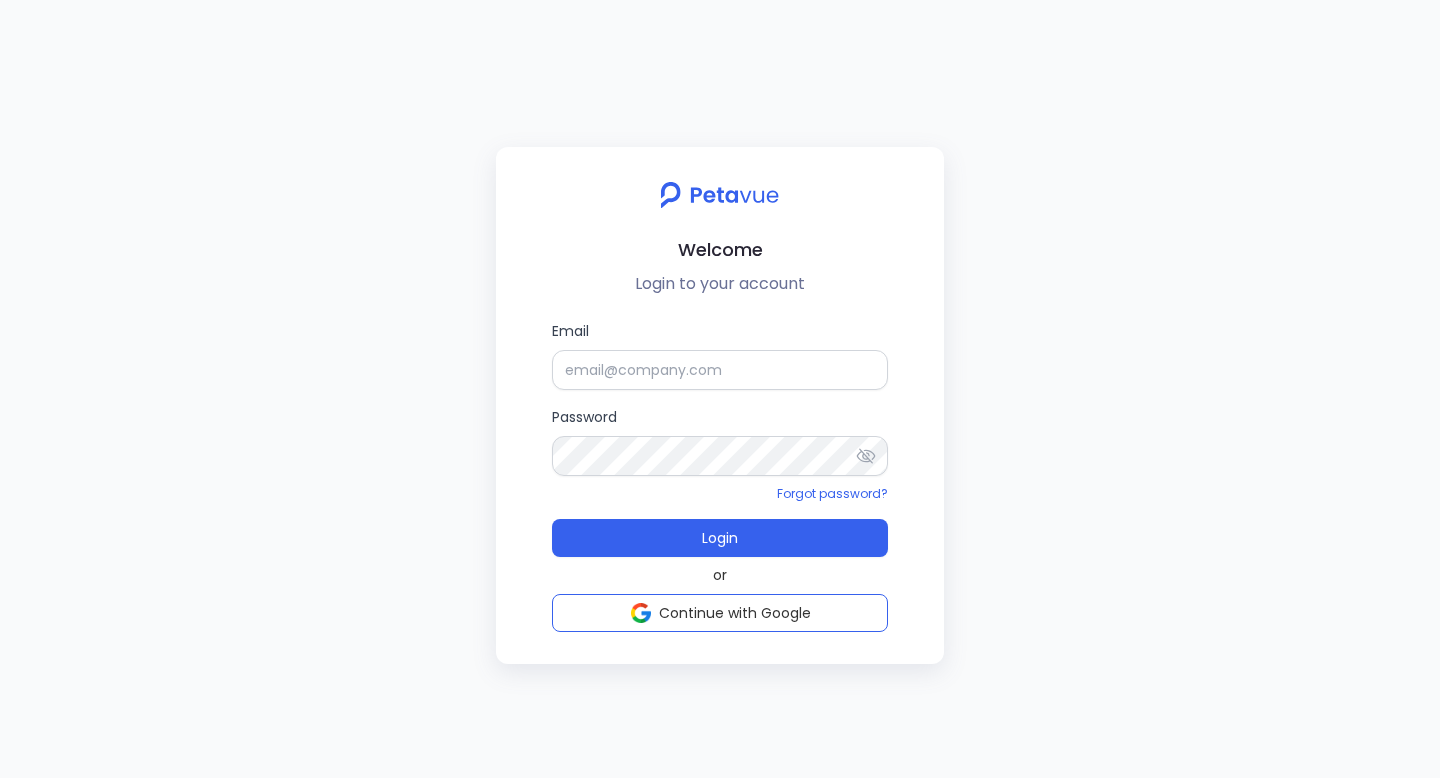 click on "Welcome Login to your account Email Password Forgot password? Login or Continue with Google" at bounding box center [720, 389] 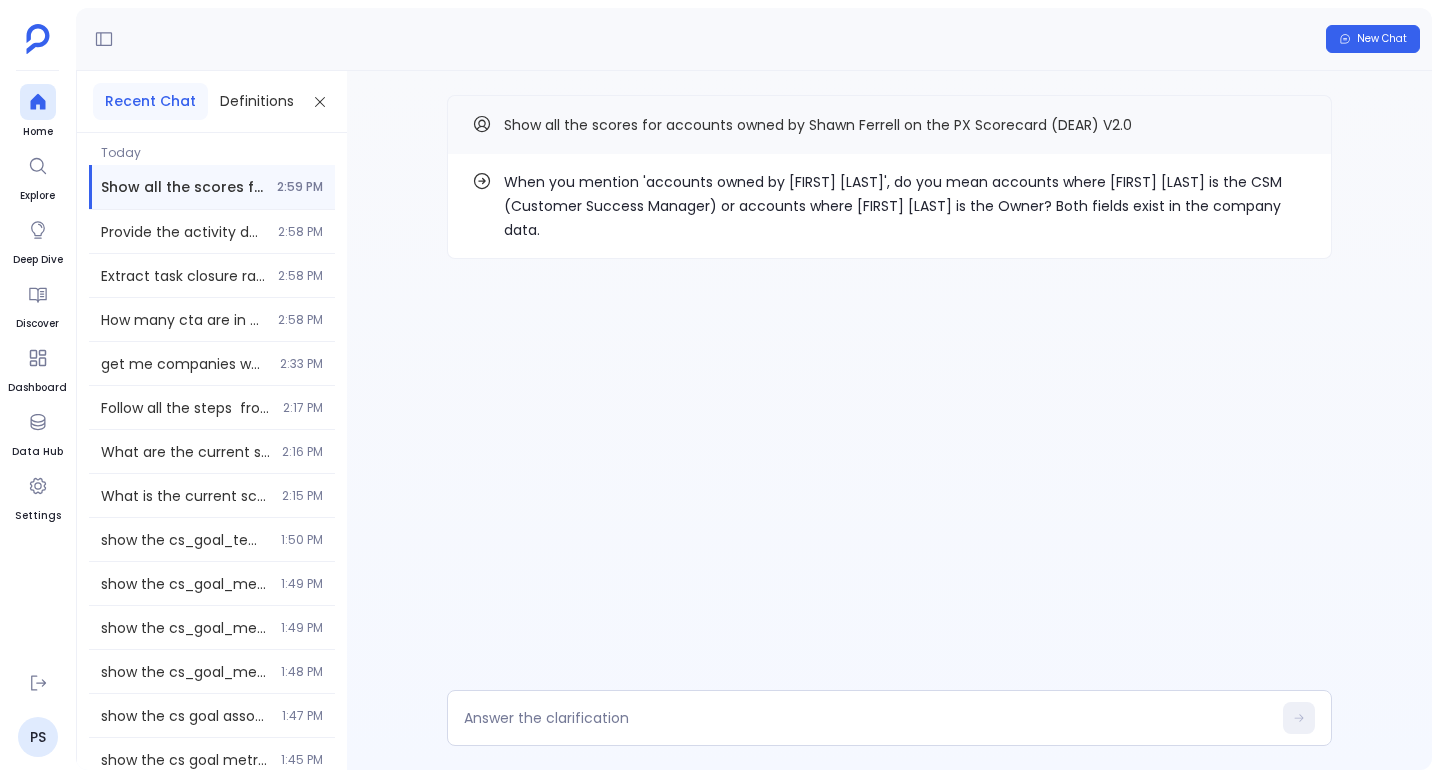 scroll, scrollTop: 0, scrollLeft: 0, axis: both 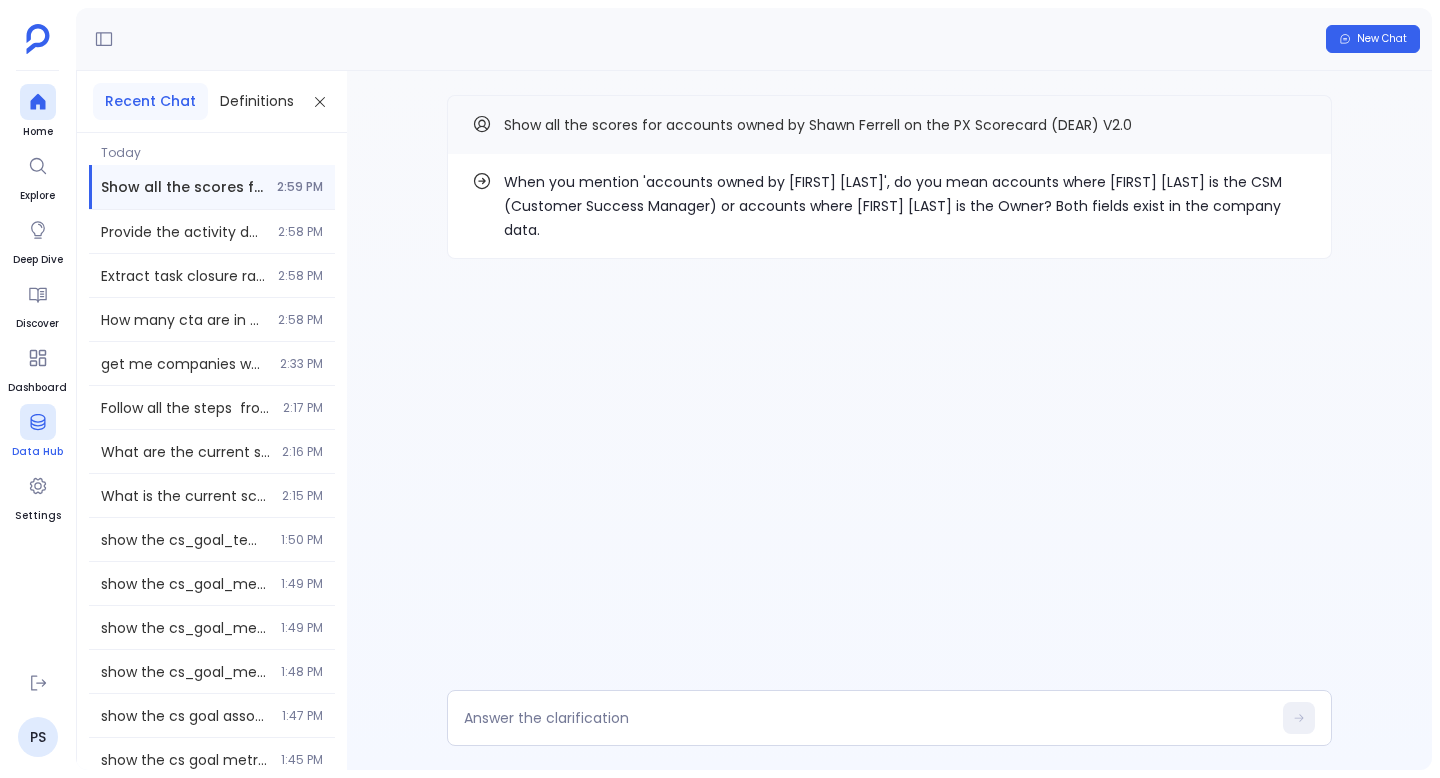 click at bounding box center [37, 422] 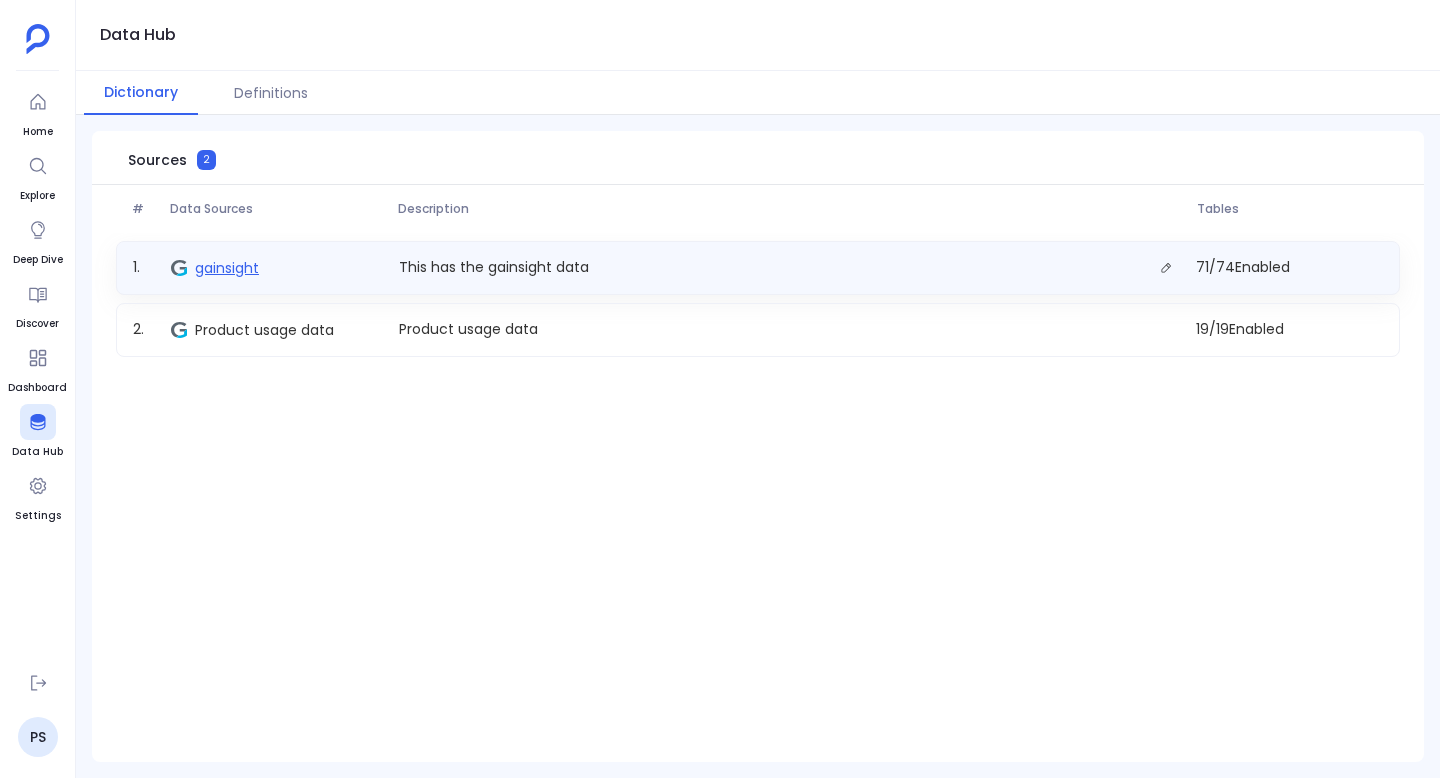 click on "gainsight" at bounding box center (227, 268) 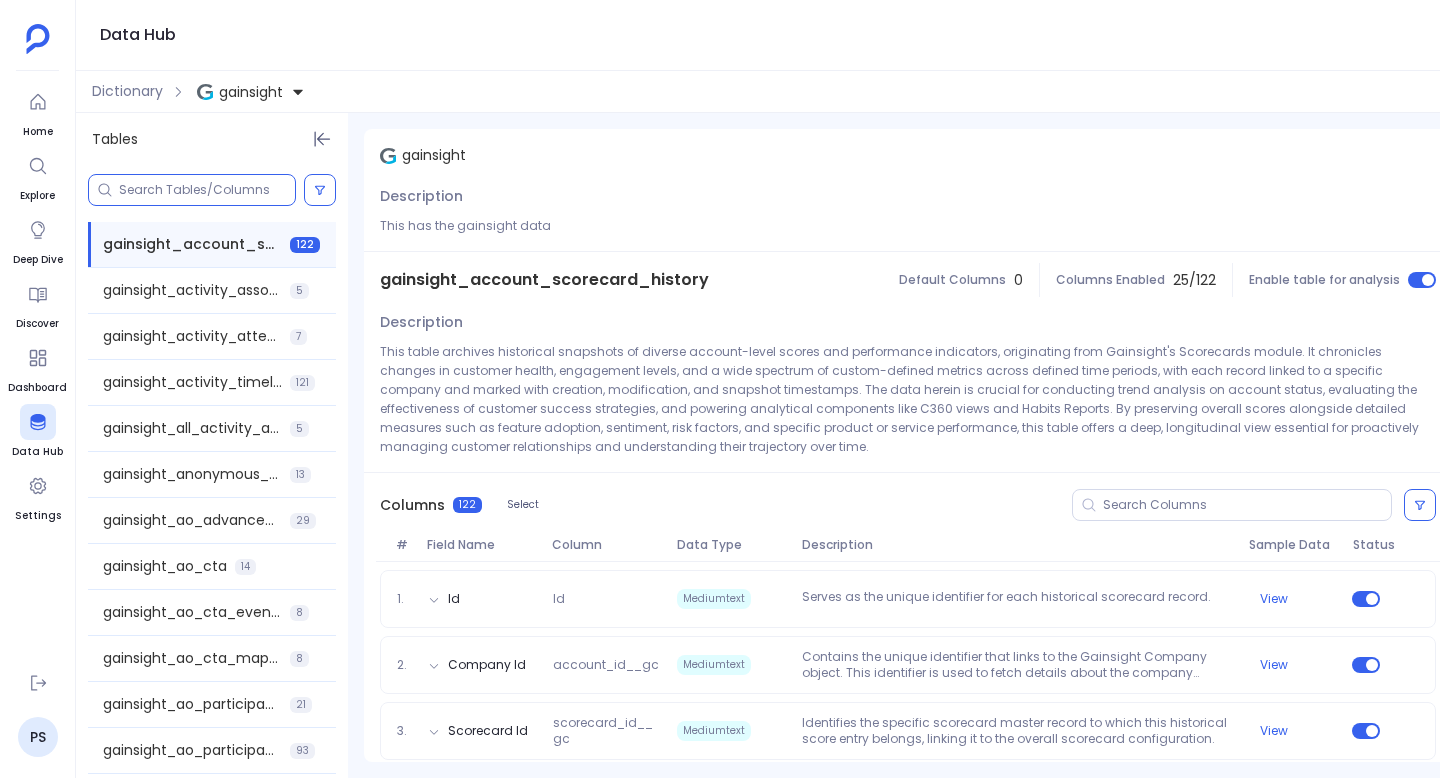 click at bounding box center (207, 190) 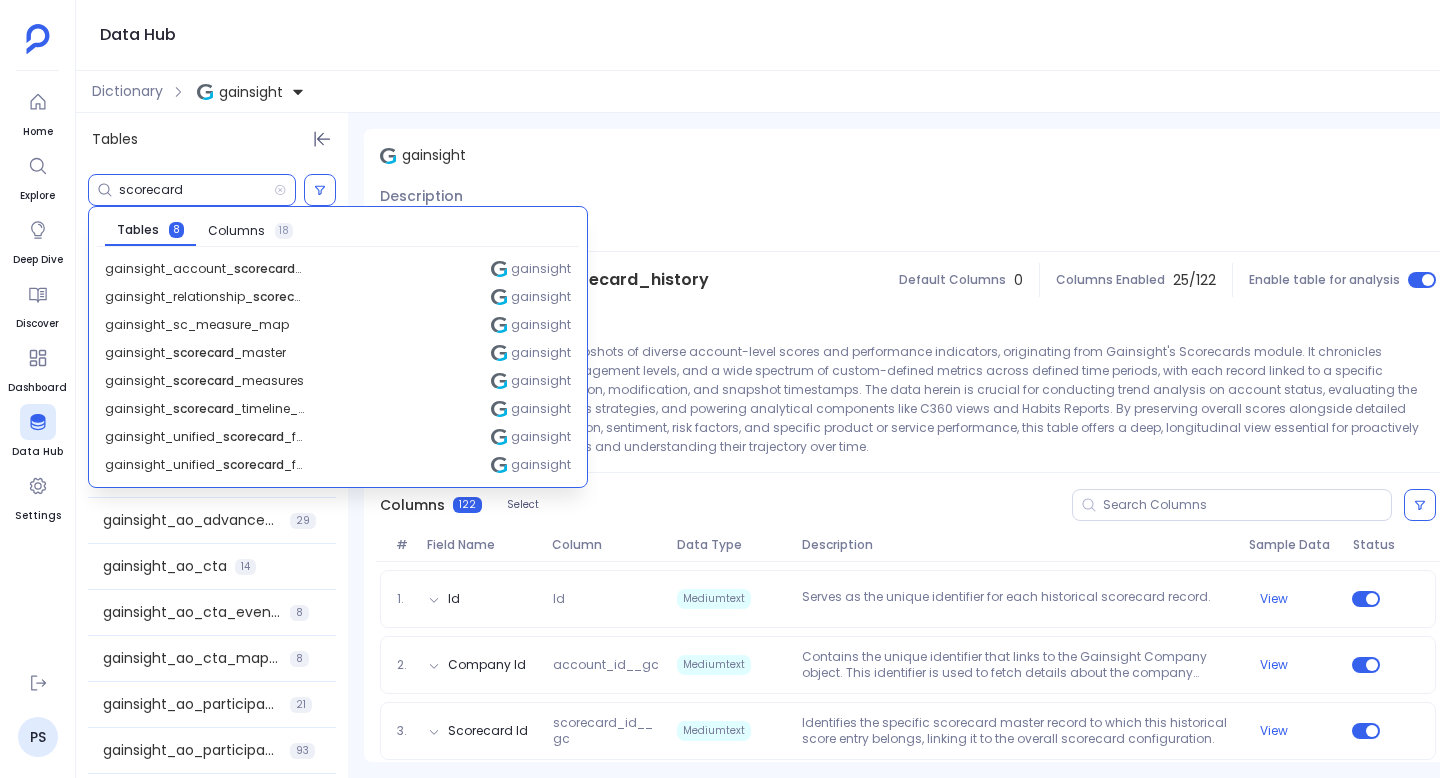 click on "gainsight Description This has the gainsight data gainsight_account_scorecard_history Default Columns 0 Columns Enabled 25 / 122 Enable table for analysis Description Columns 122 Select # Field Name Column Data Type Description Sample Data Status 1. Id Id Mediumtext Serves as the unique identifier for each historical scorecard record. View 2. Company Id account_id__gc Mediumtext Contains the unique identifier that links to the Gainsight Company object. This identifier is used to fetch details about the company associated with this scorecard history record. View 3. Scorecard Id scorecard_id__gc Mediumtext Identifies the specific scorecard master record to which this historical score entry belongs, linking it to the overall scorecard configuration. View 4. Snapshot Date snapshot_date__gc Date Specifies the exact date on which the snapshot of the account's scorecard measures was captured, representing a point-in-time record of scores. View 5. Time Granularity time_granularity__gc Mediumtext View 6. View 7." at bounding box center (908, 3854) 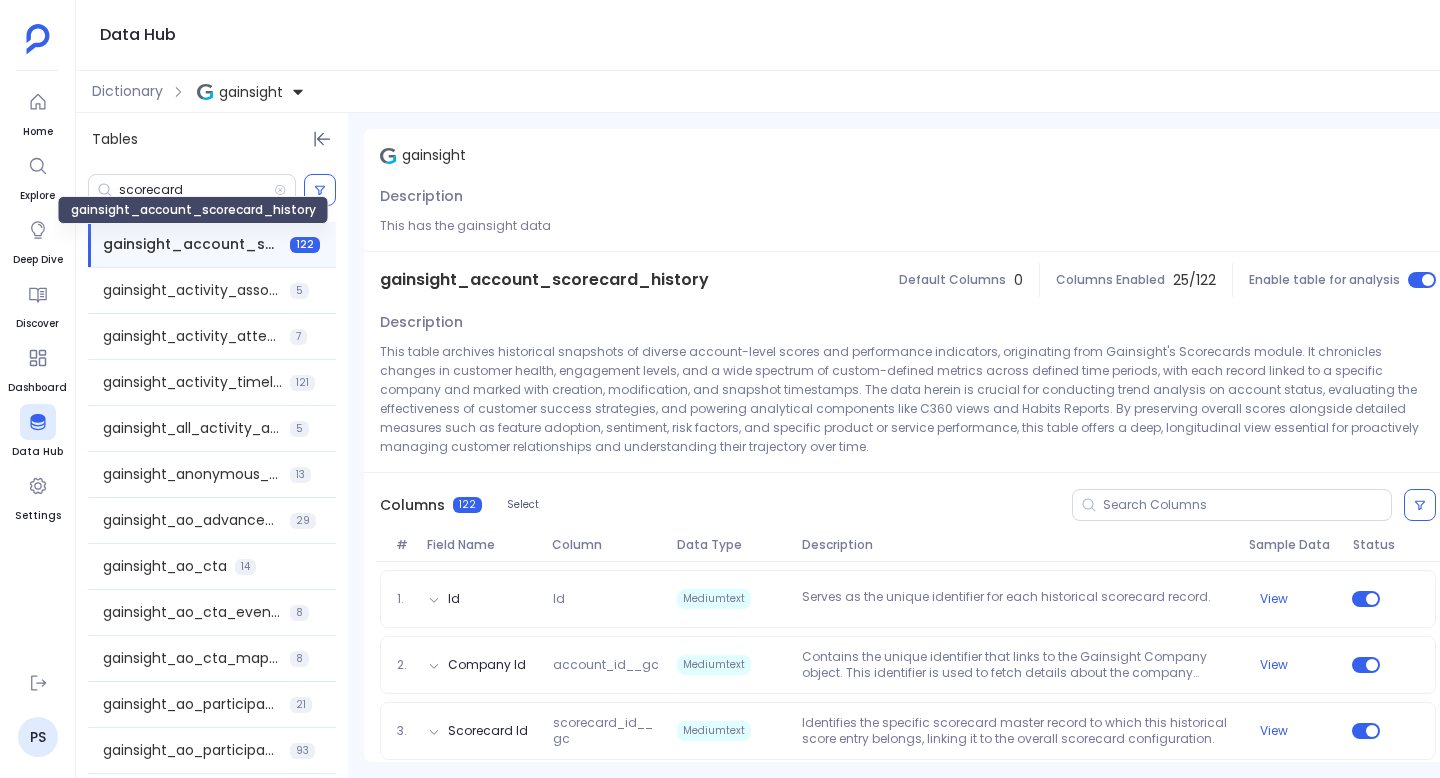 click on "gainsight_account_scorecard_history" at bounding box center (192, 244) 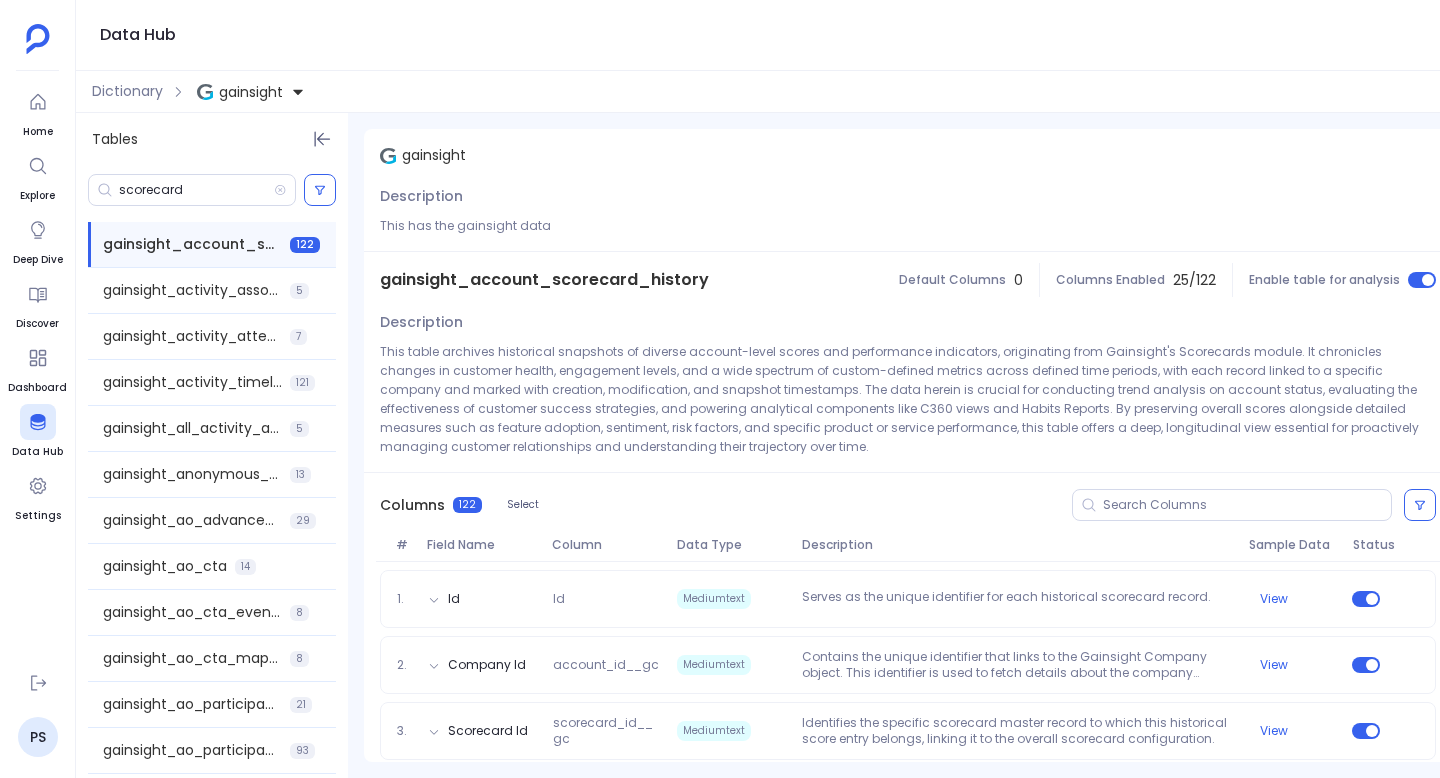 click on "gainsight_account_scorecard_history" at bounding box center [544, 280] 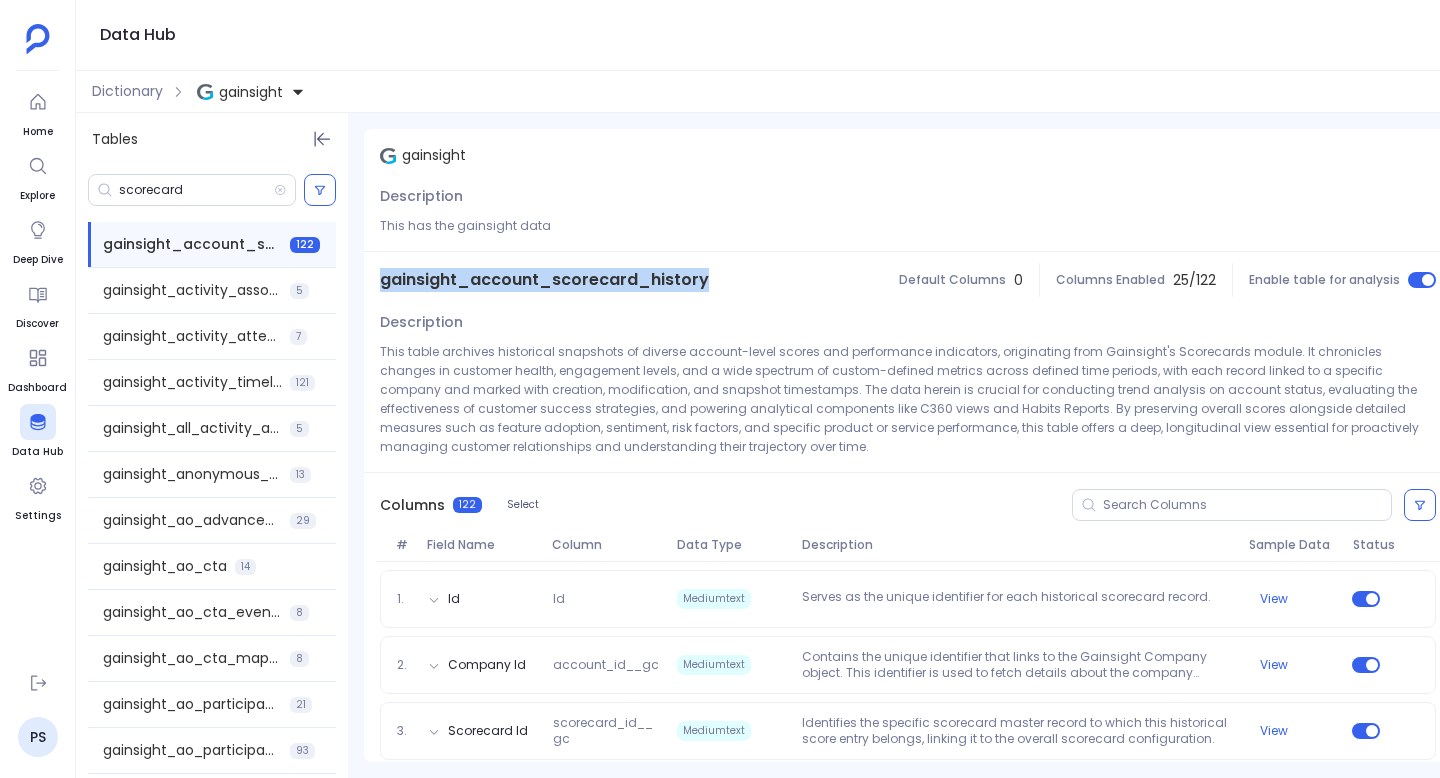 click on "gainsight_account_scorecard_history" at bounding box center [544, 280] 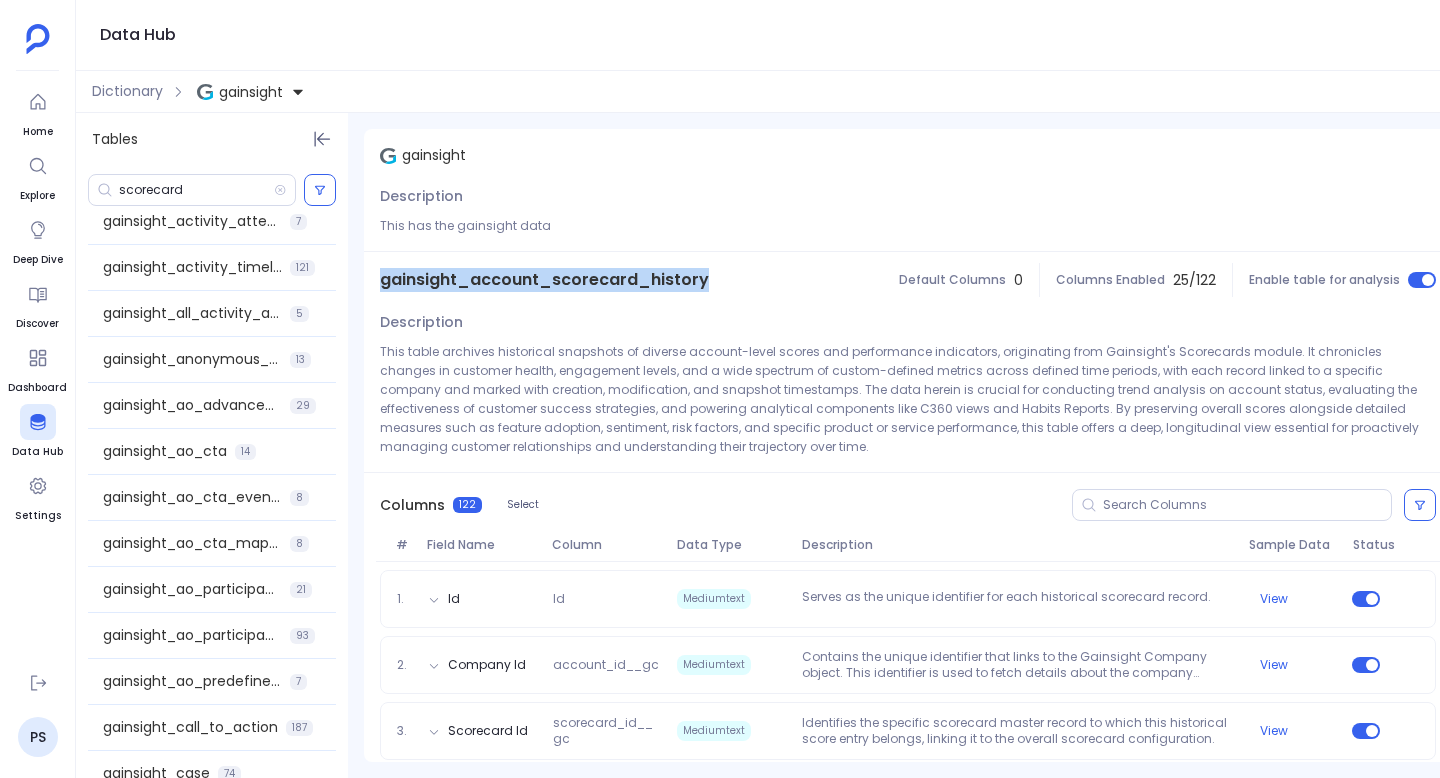 scroll, scrollTop: 0, scrollLeft: 0, axis: both 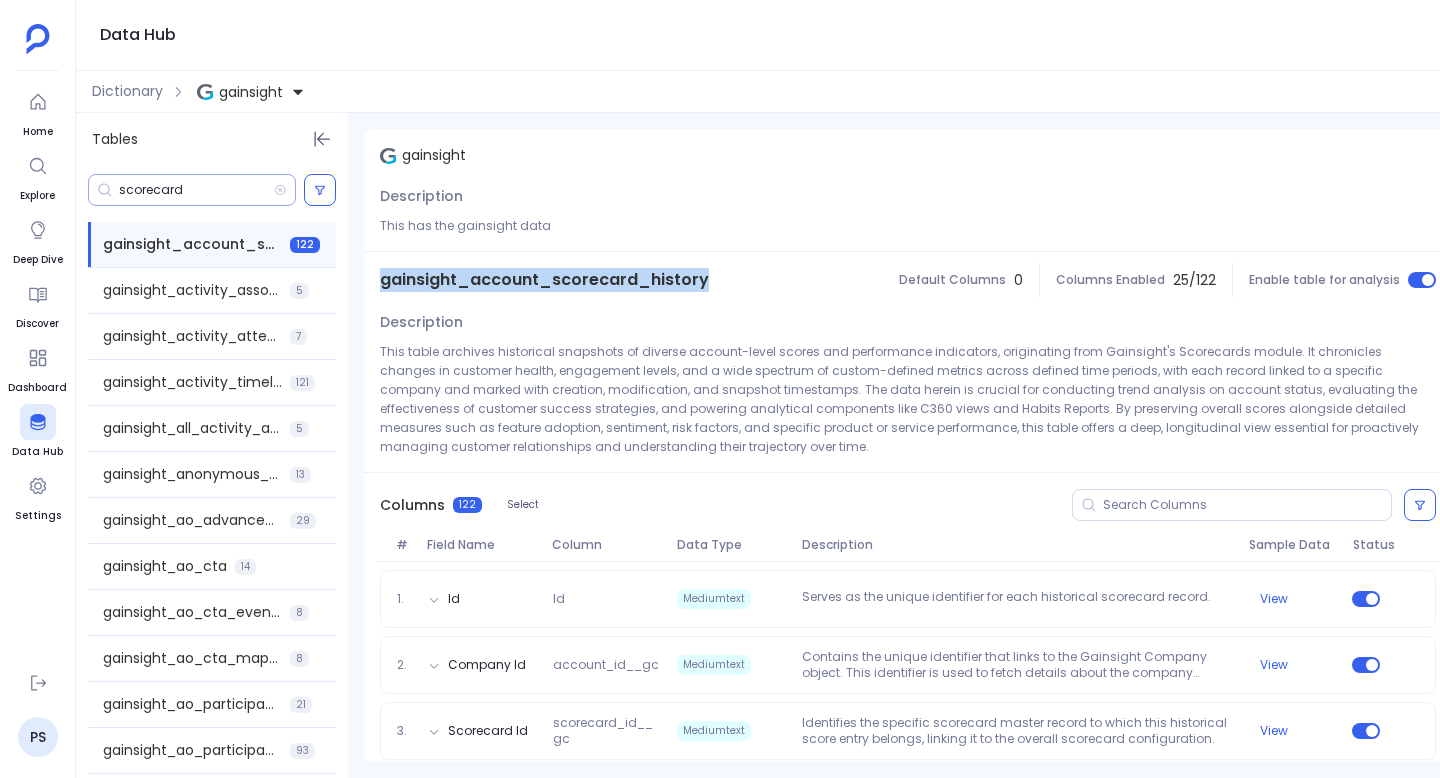 click on "scorecard" at bounding box center (196, 190) 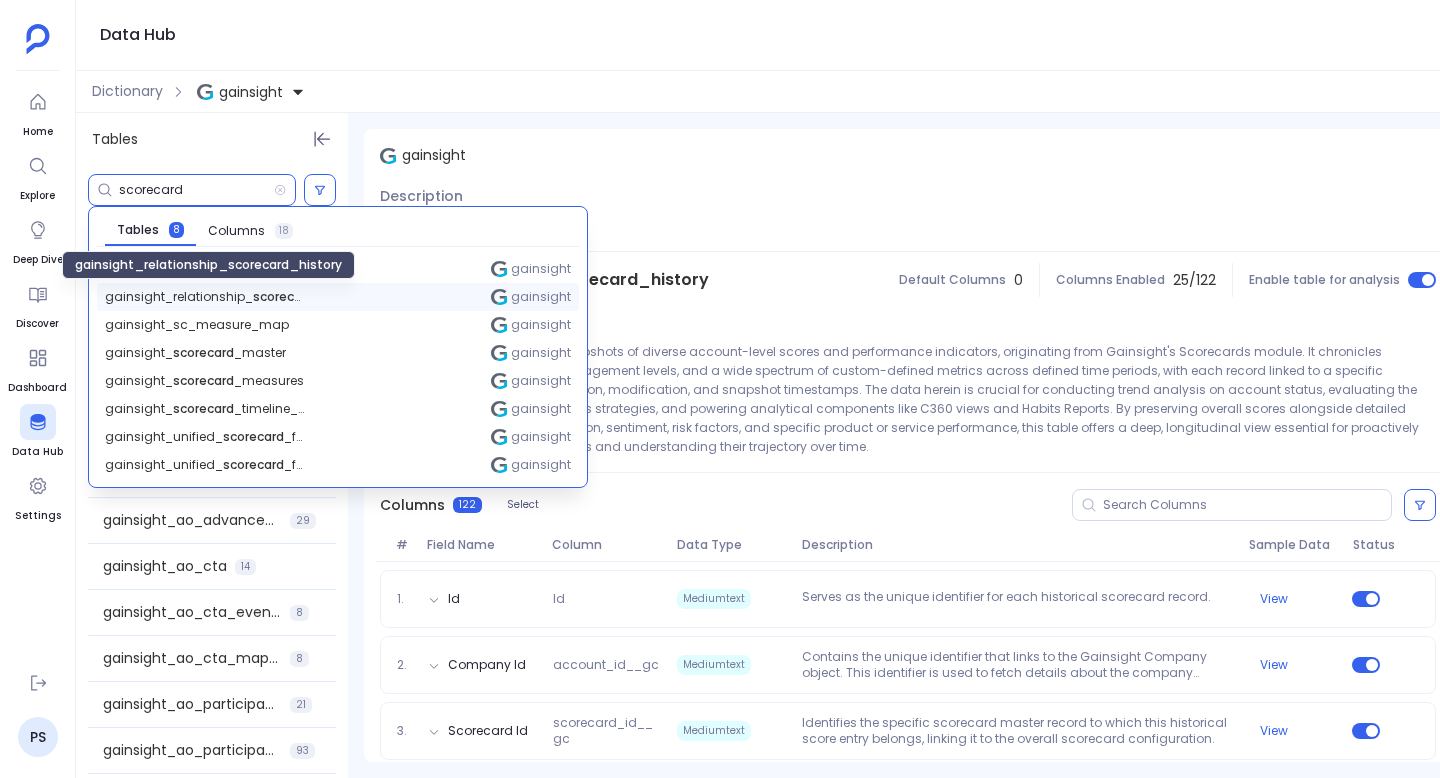 click on "gainsight_relationship_ scorecard _history" at bounding box center [205, 297] 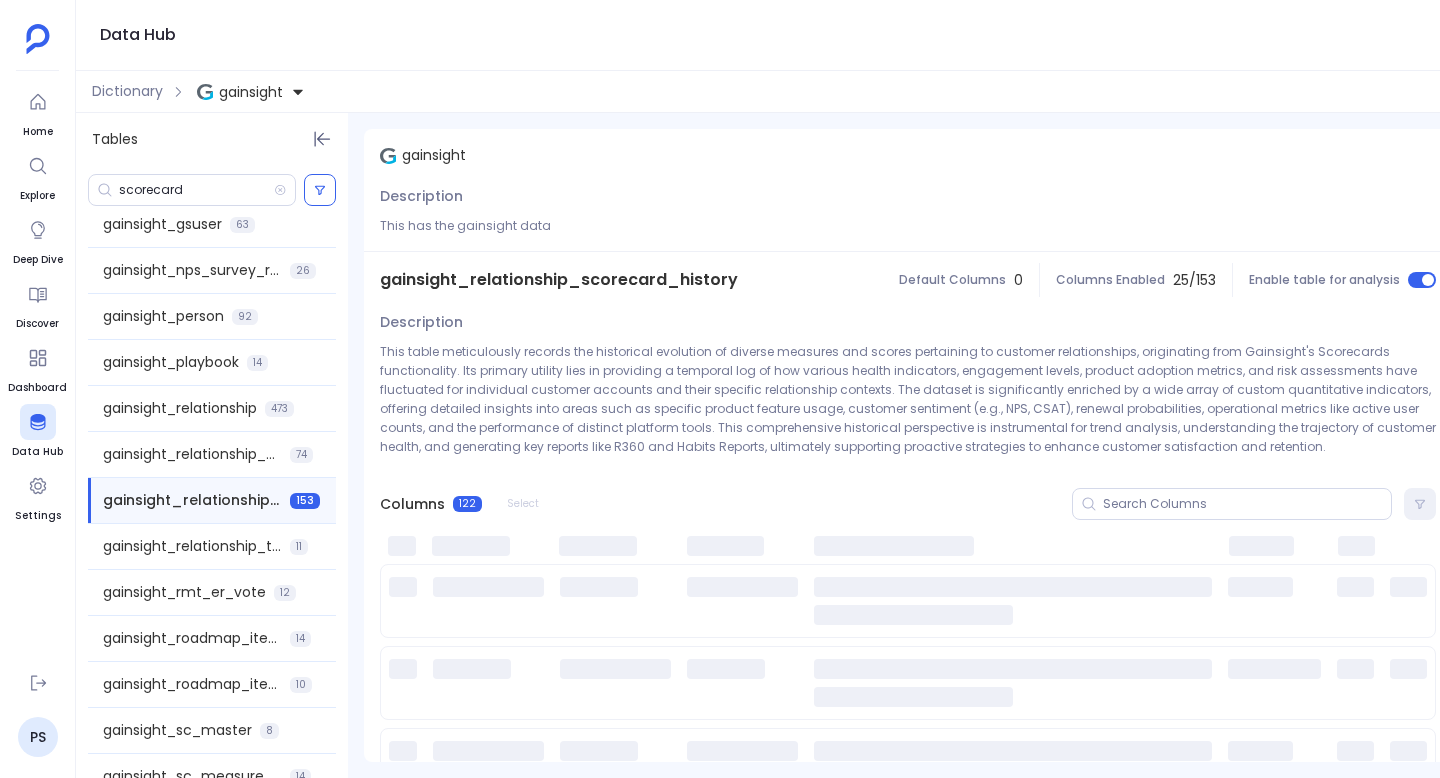 scroll, scrollTop: 1998, scrollLeft: 0, axis: vertical 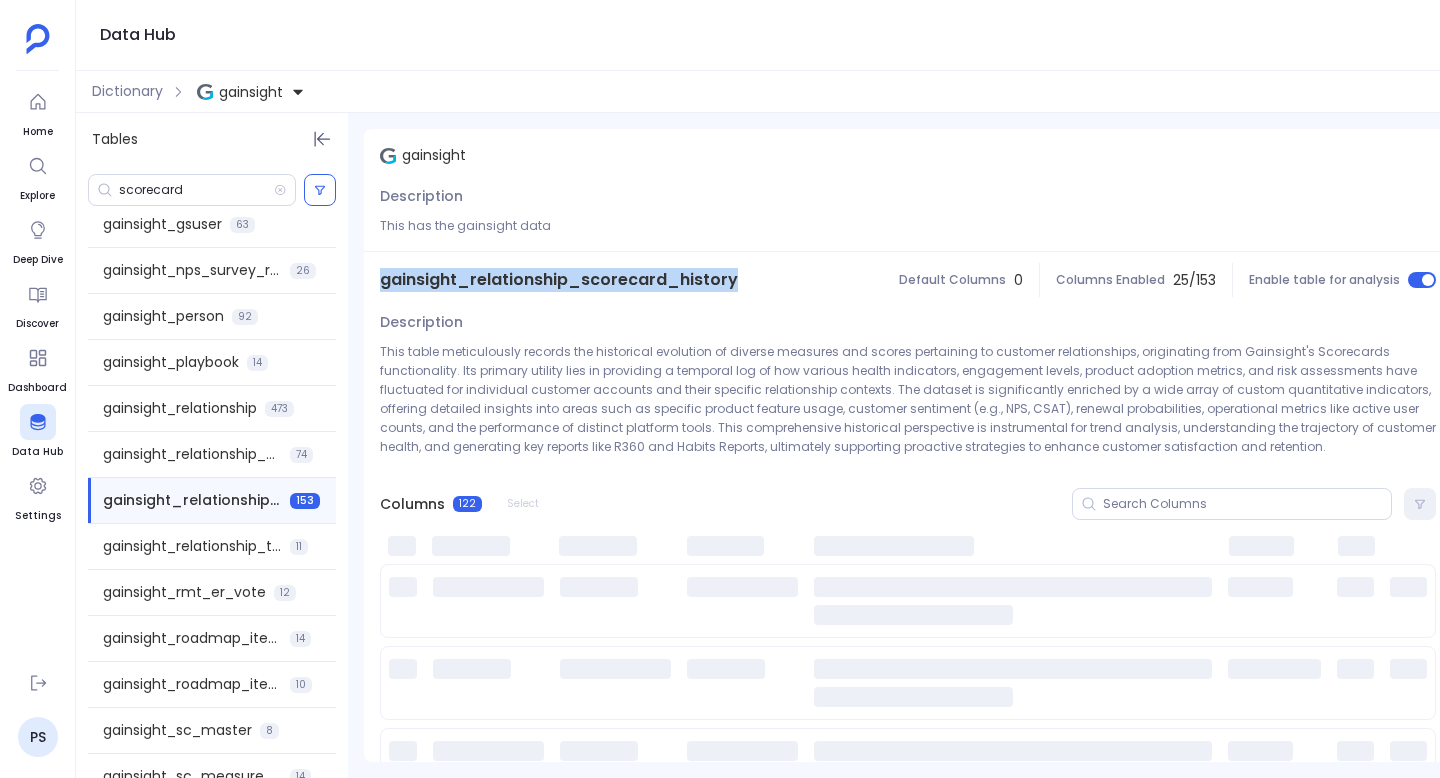 click on "gainsight_relationship_scorecard_history" at bounding box center (559, 280) 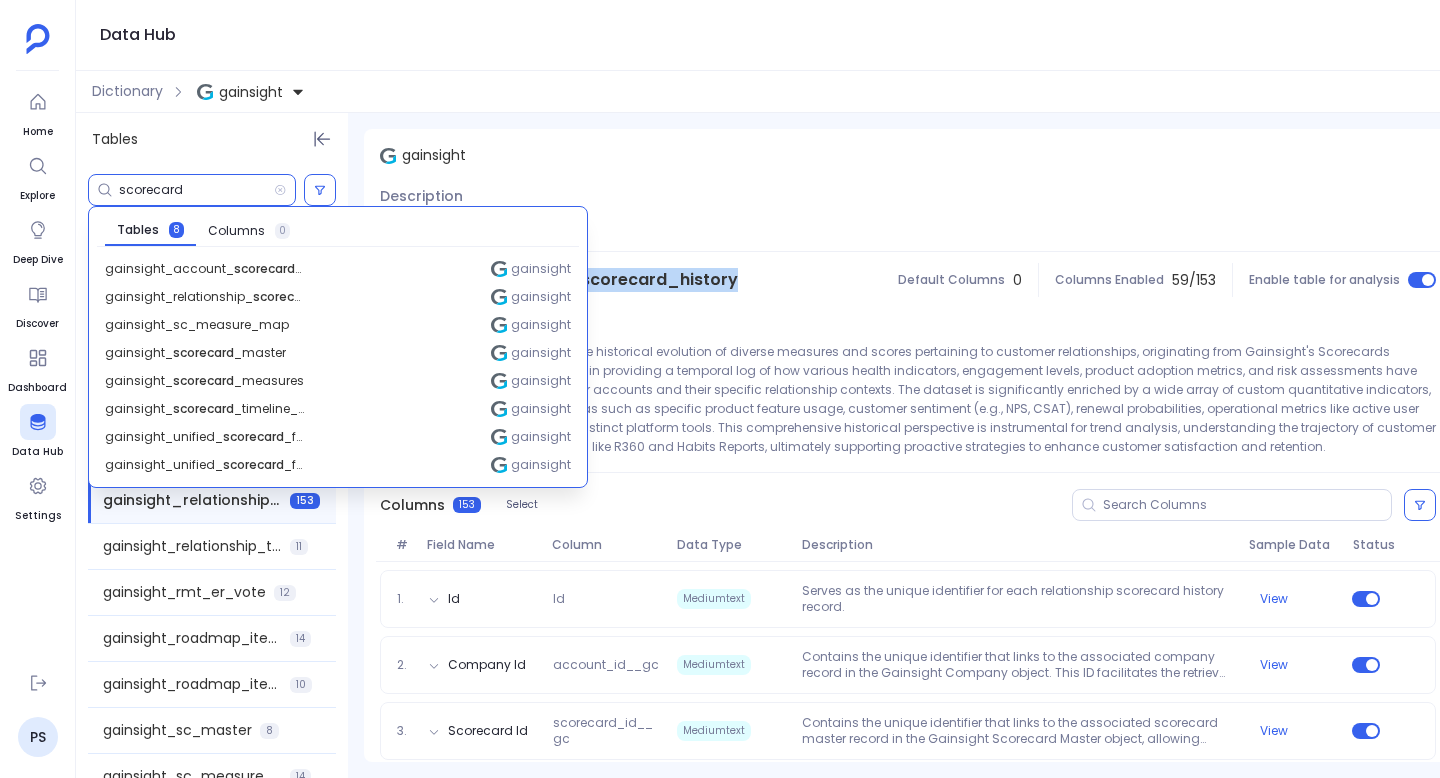 click on "scorecard" at bounding box center [196, 190] 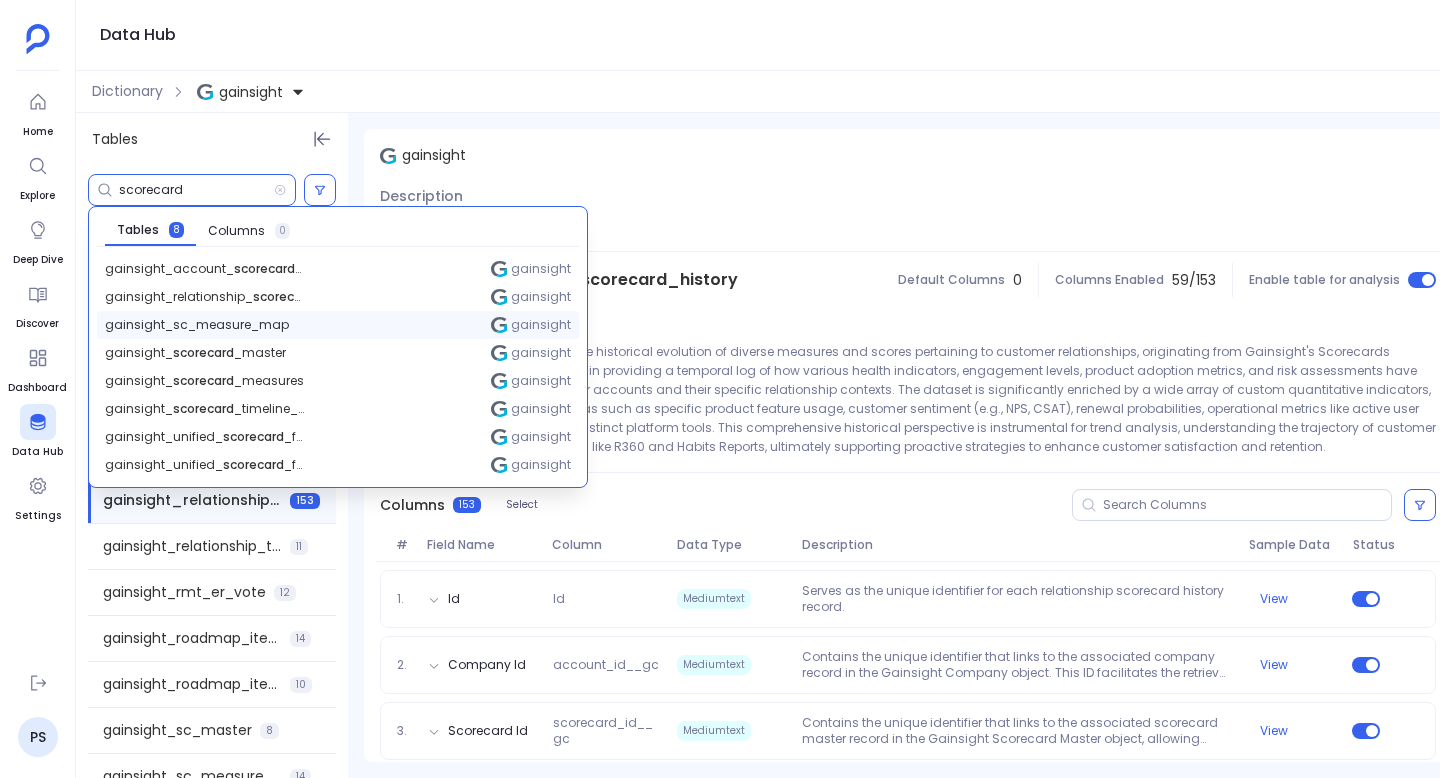 click on "gainsight_sc_measure_map" at bounding box center [205, 269] 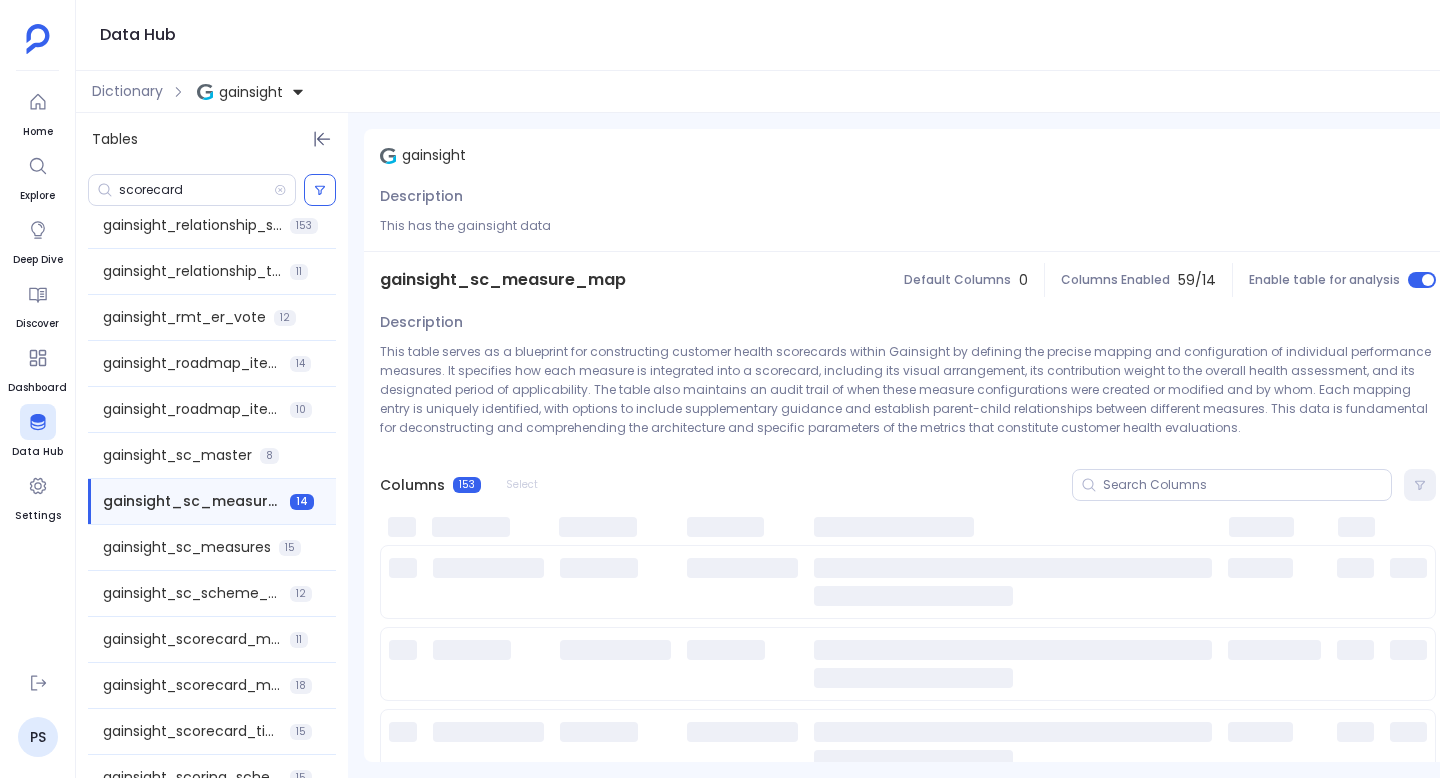 scroll, scrollTop: 2278, scrollLeft: 0, axis: vertical 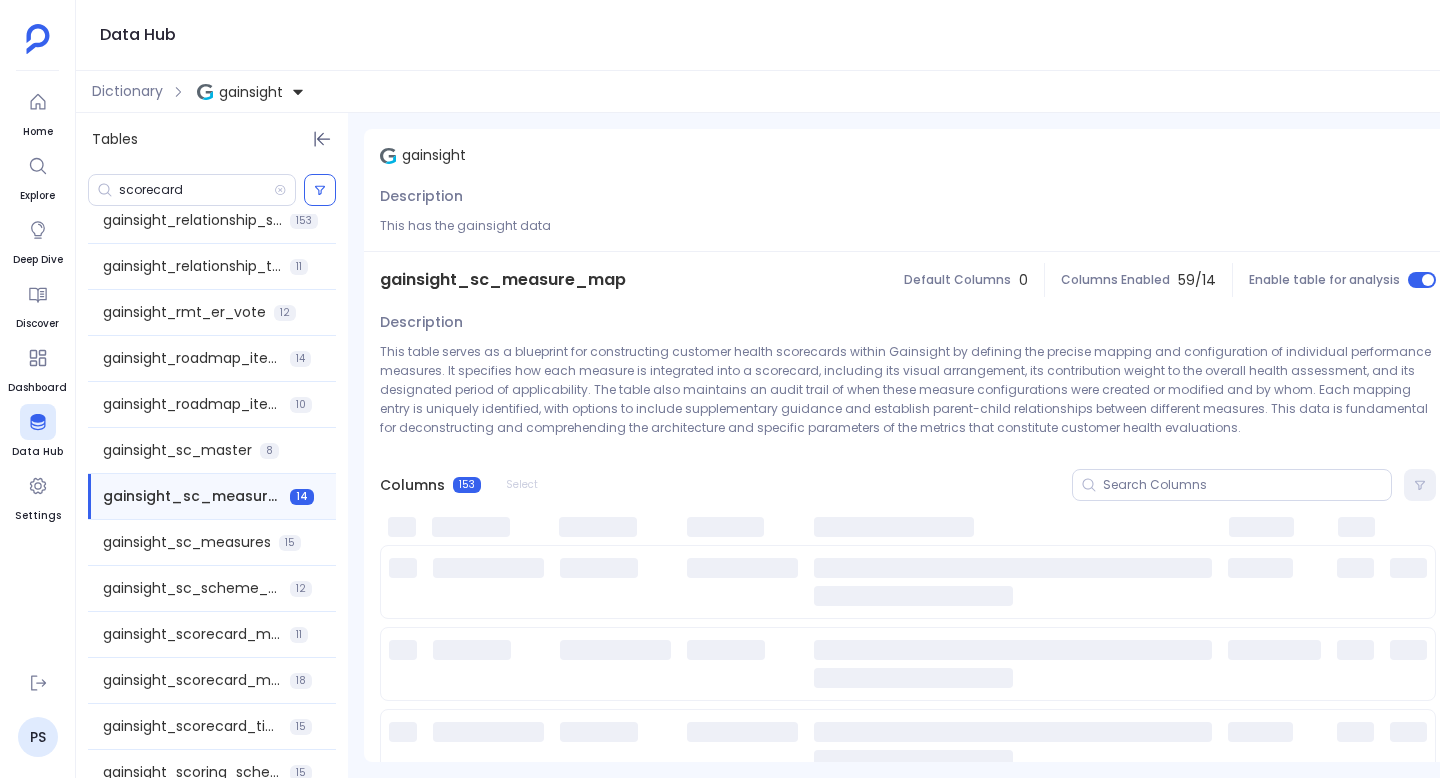 click on "gainsight_sc_measure_map" at bounding box center (503, 280) 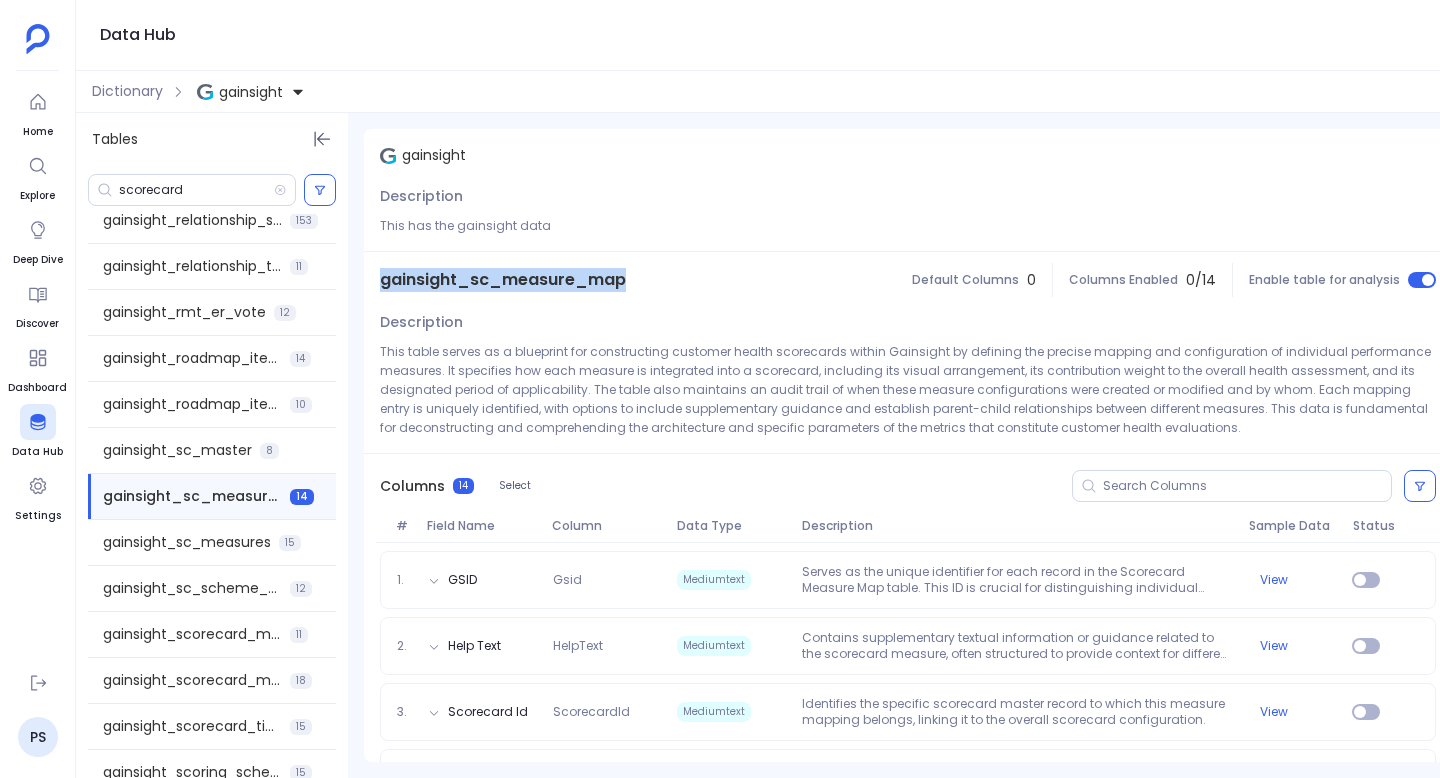 click on "gainsight_sc_measure_map" at bounding box center (503, 280) 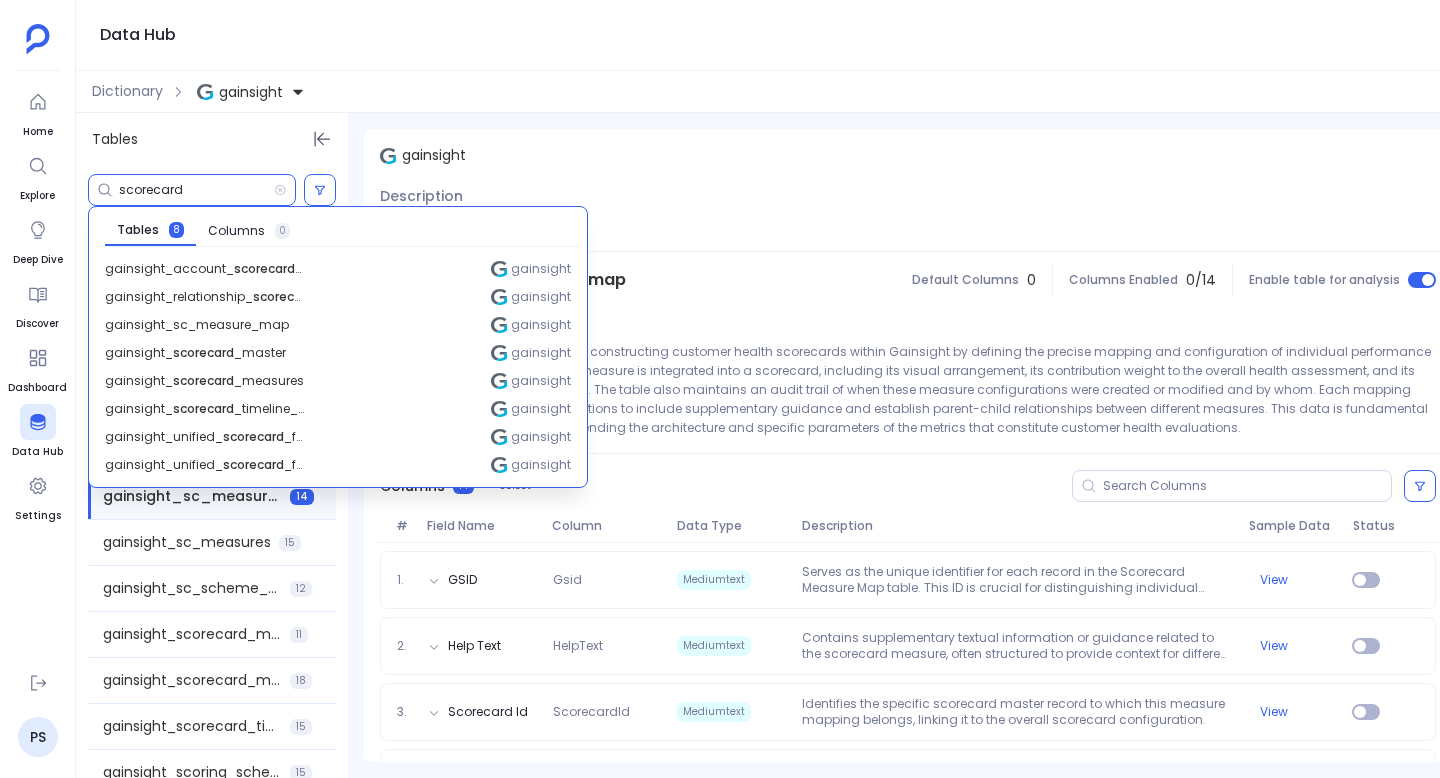 click on "scorecard" at bounding box center [196, 190] 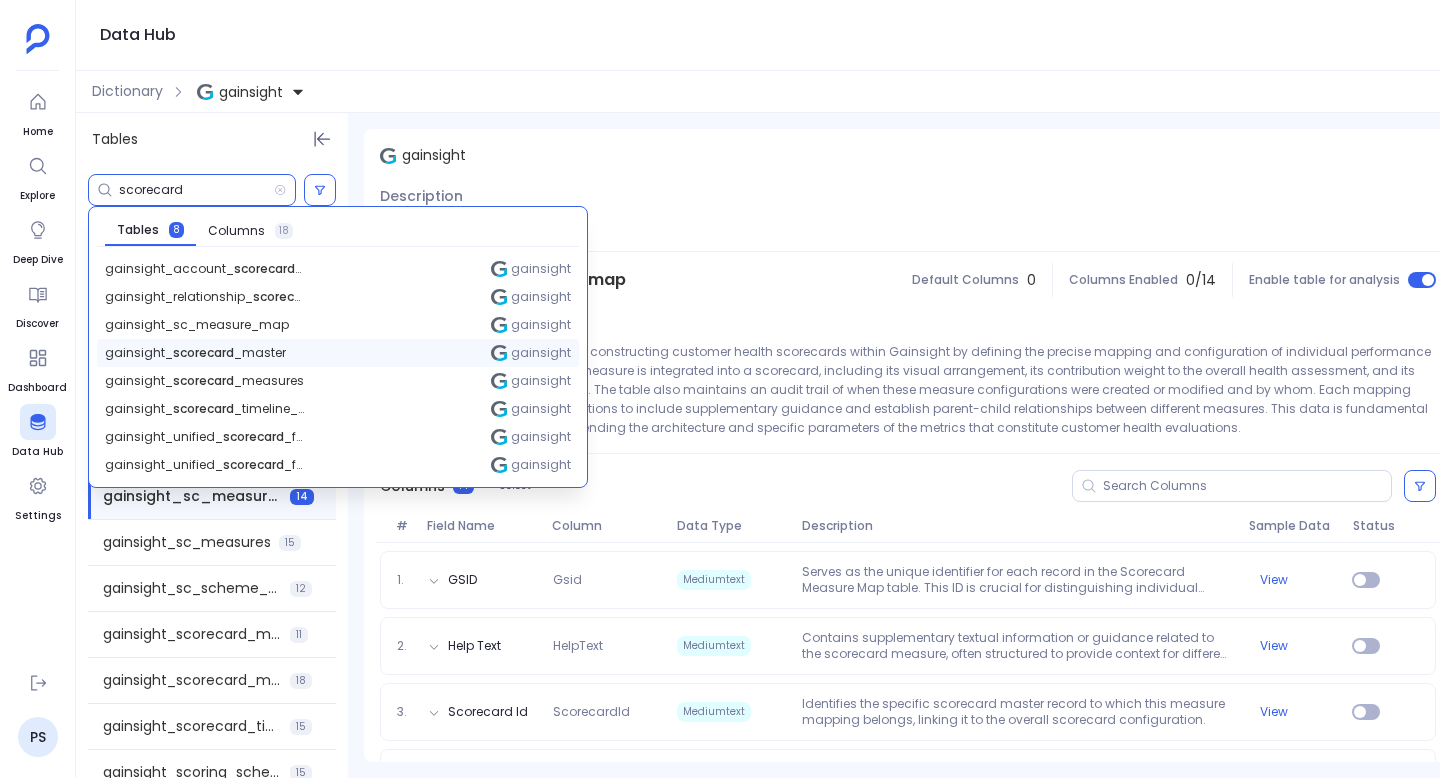 click on "gainsight_ scorecard _master" at bounding box center (205, 269) 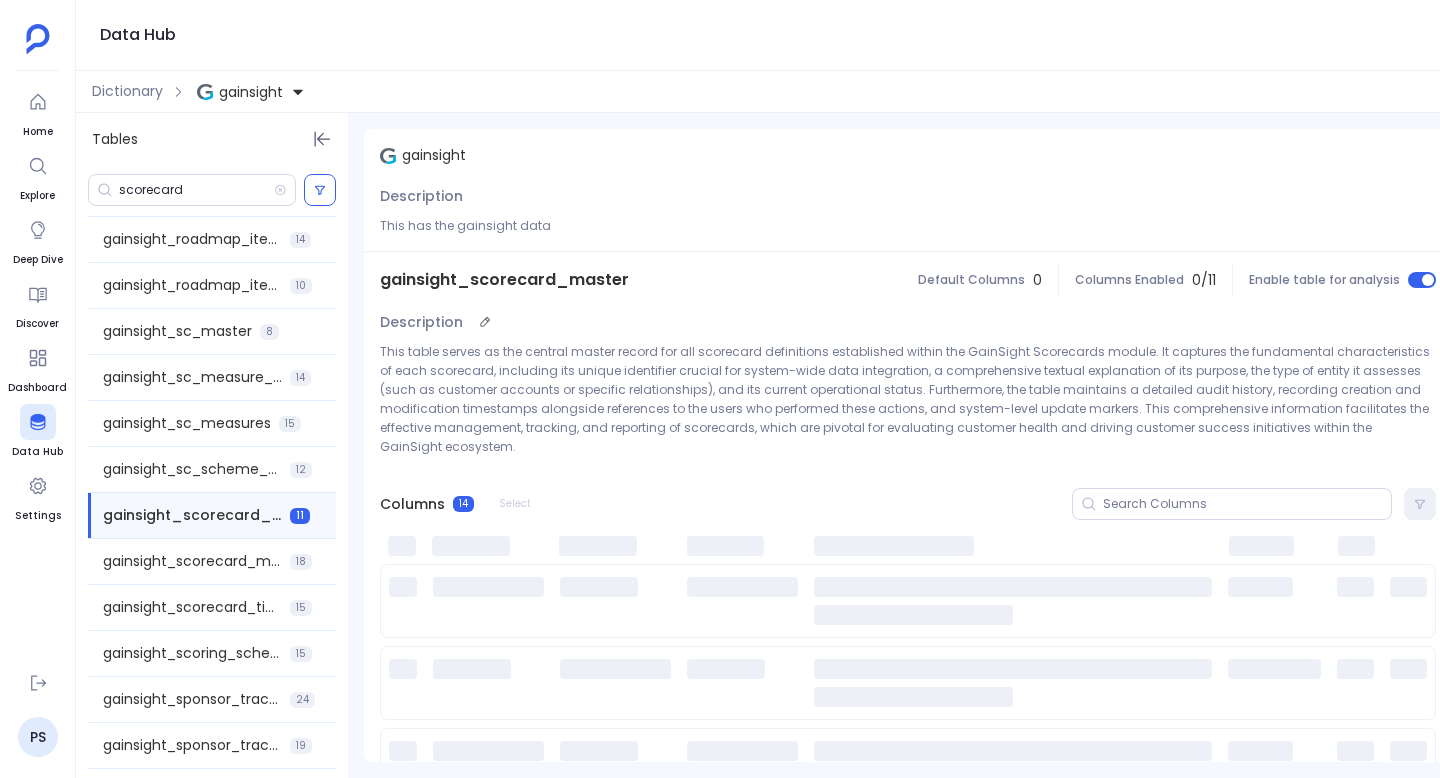 scroll, scrollTop: 2416, scrollLeft: 0, axis: vertical 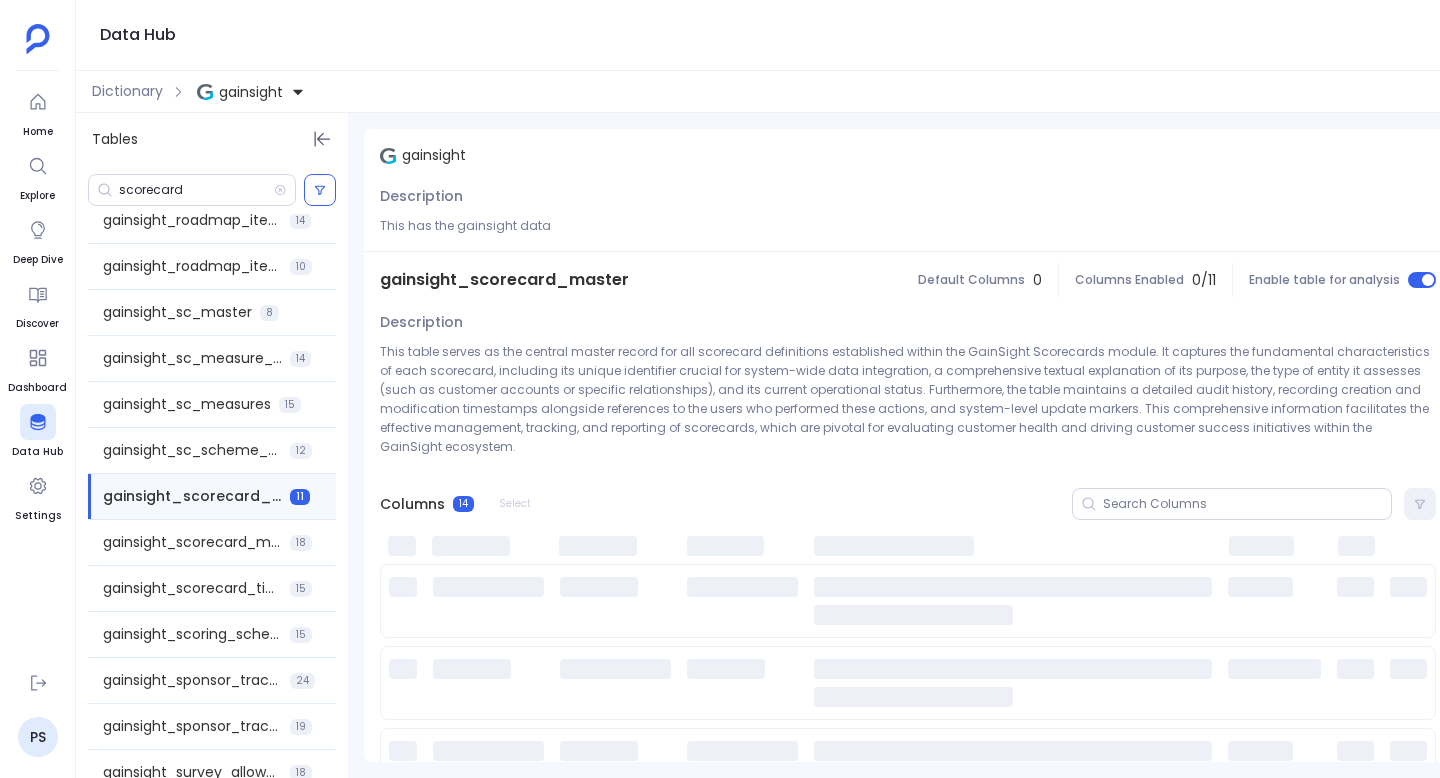 click on "gainsight_scorecard_master" at bounding box center [504, 280] 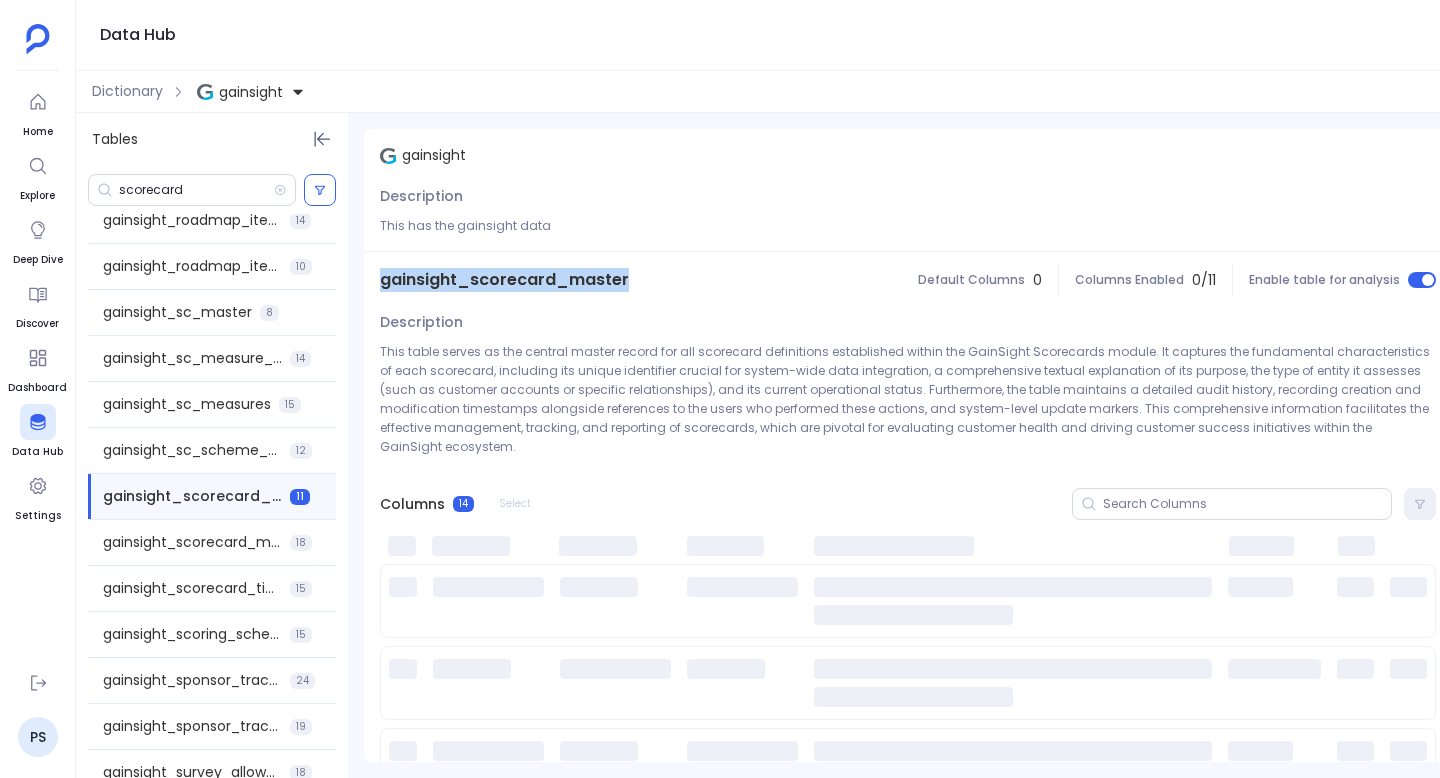 click on "gainsight_scorecard_master" at bounding box center [504, 280] 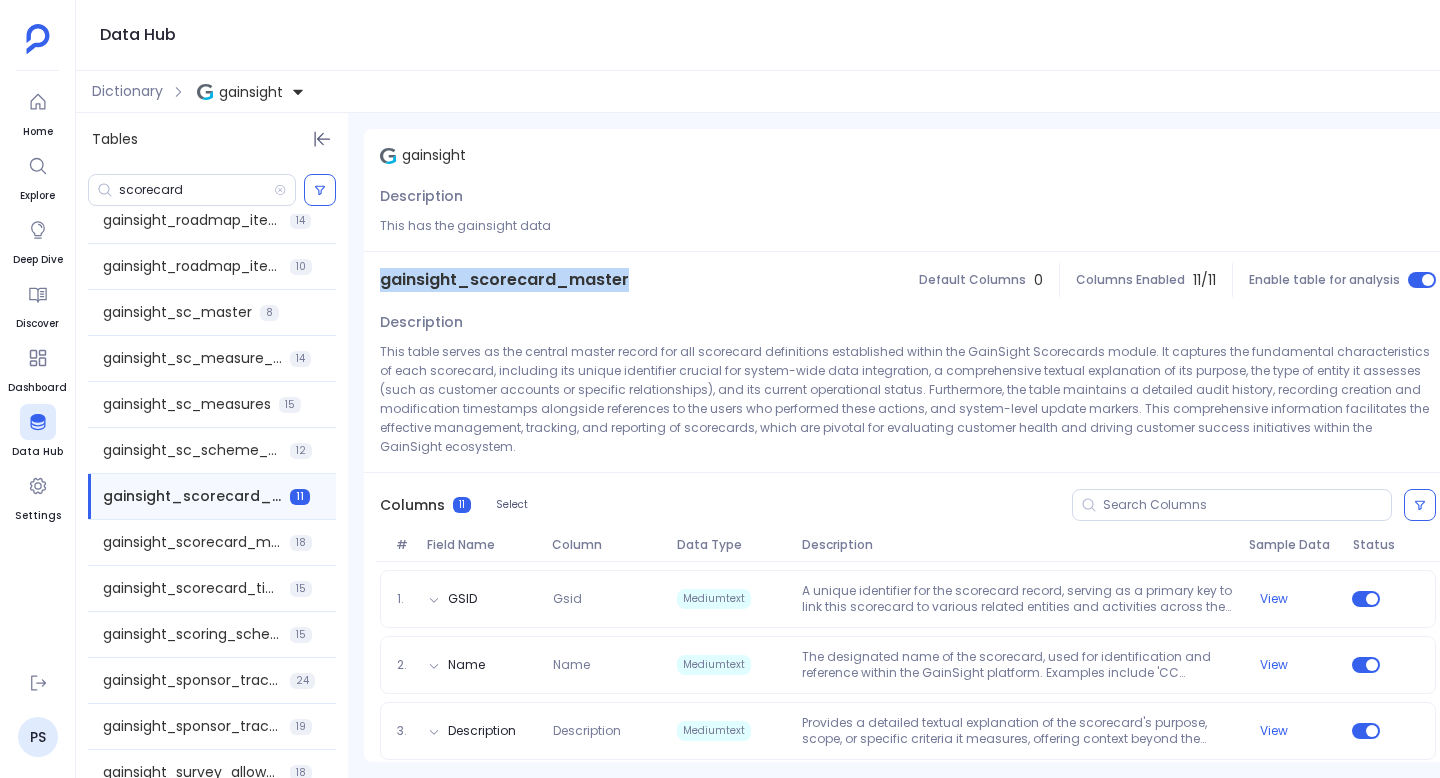 copy on "gainsight_scorecard_master" 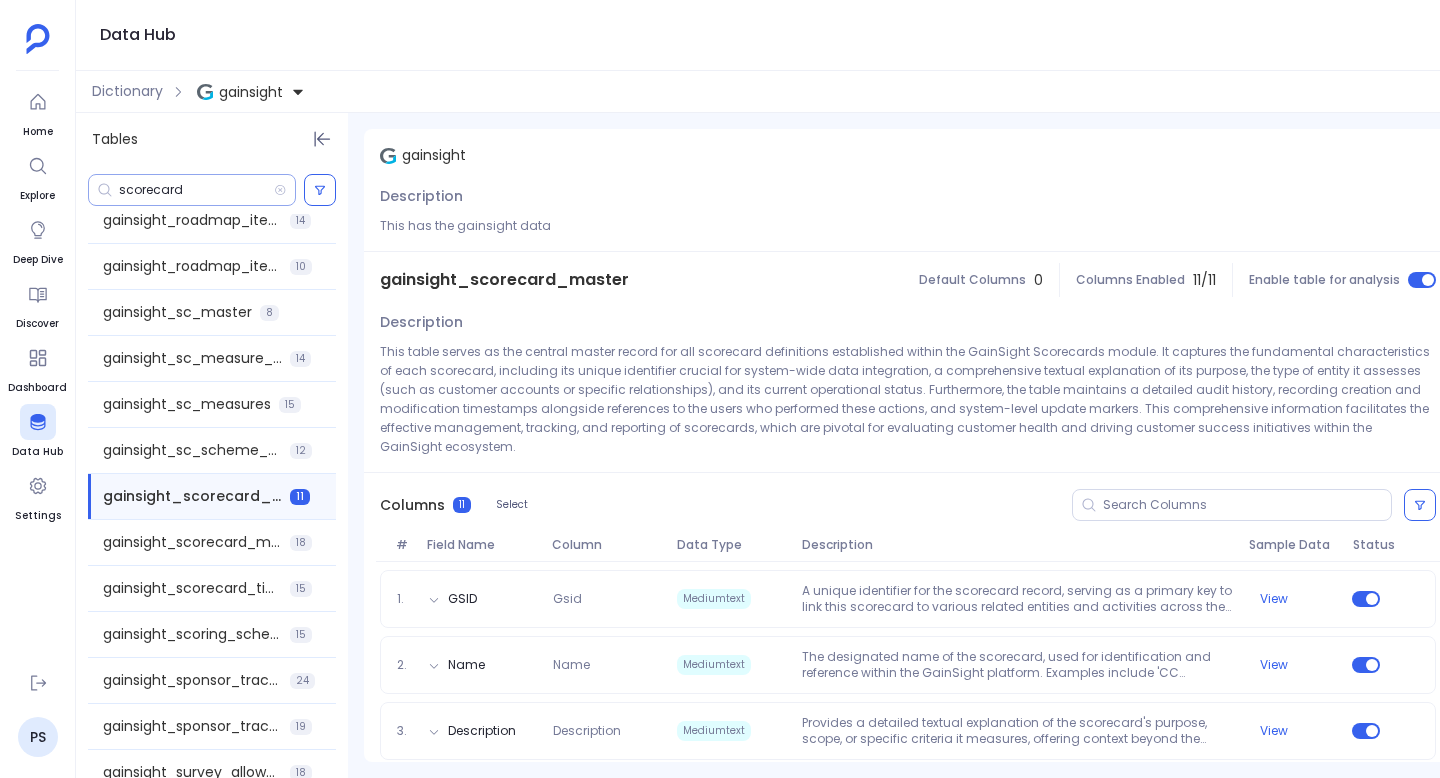 click on "scorecard" at bounding box center (196, 190) 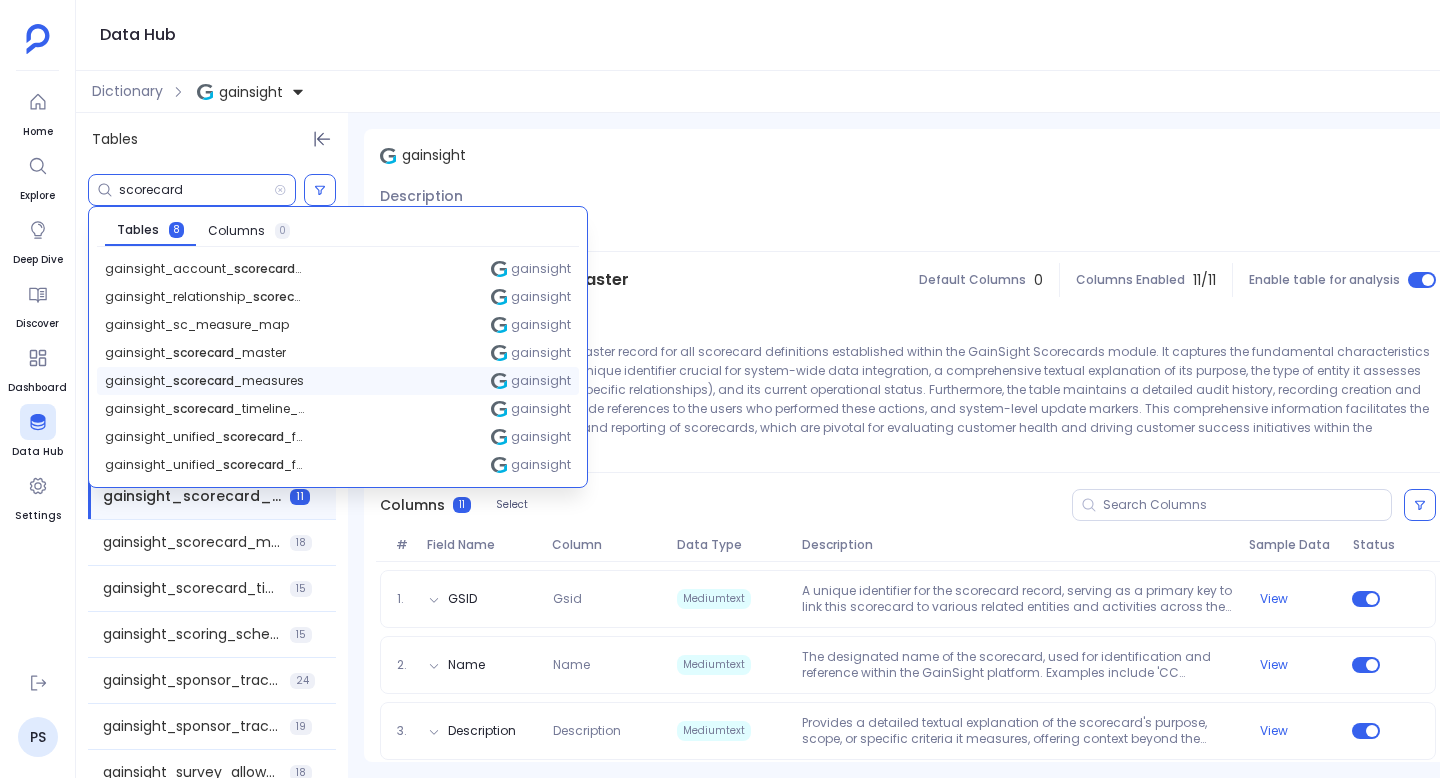 click on "gainsight_ scorecard _measures" at bounding box center [205, 269] 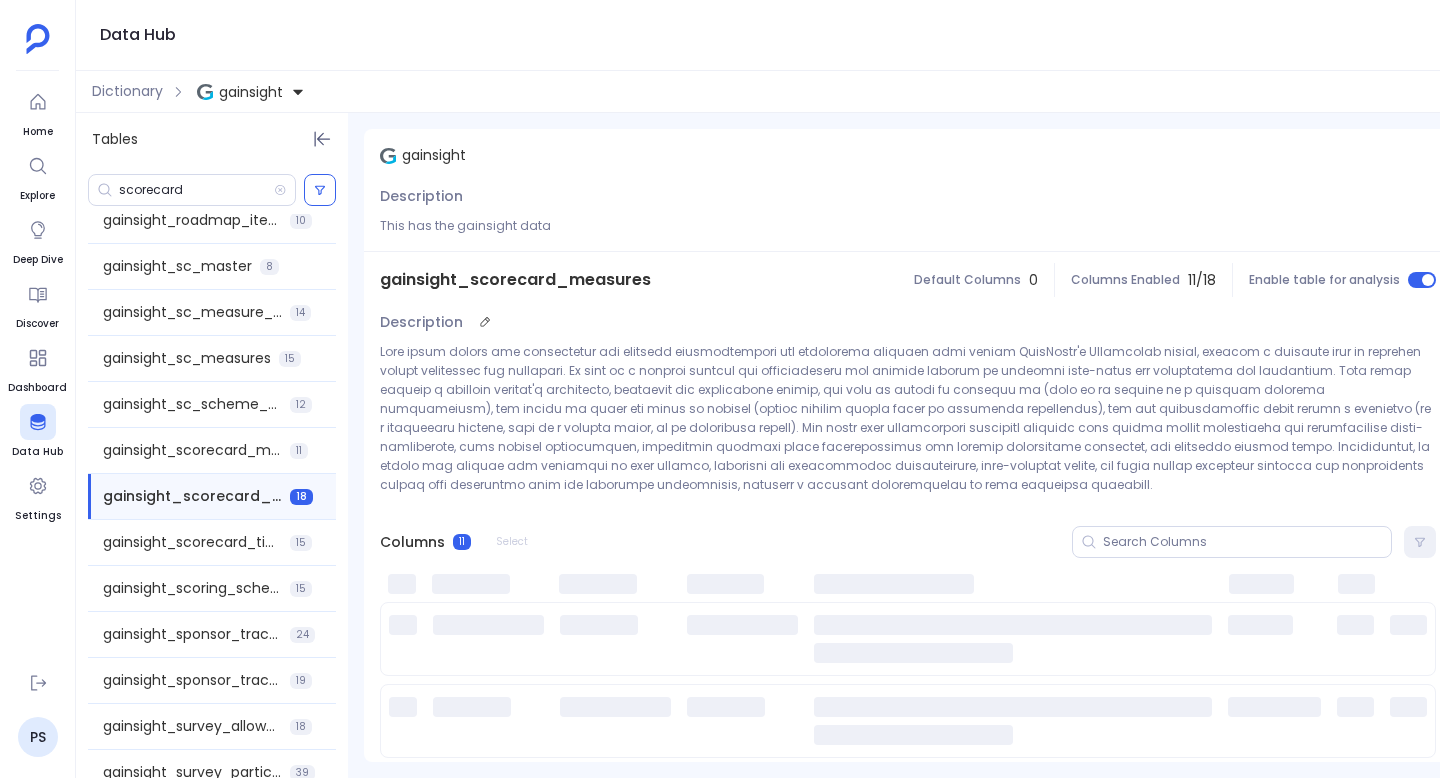 scroll, scrollTop: 2462, scrollLeft: 0, axis: vertical 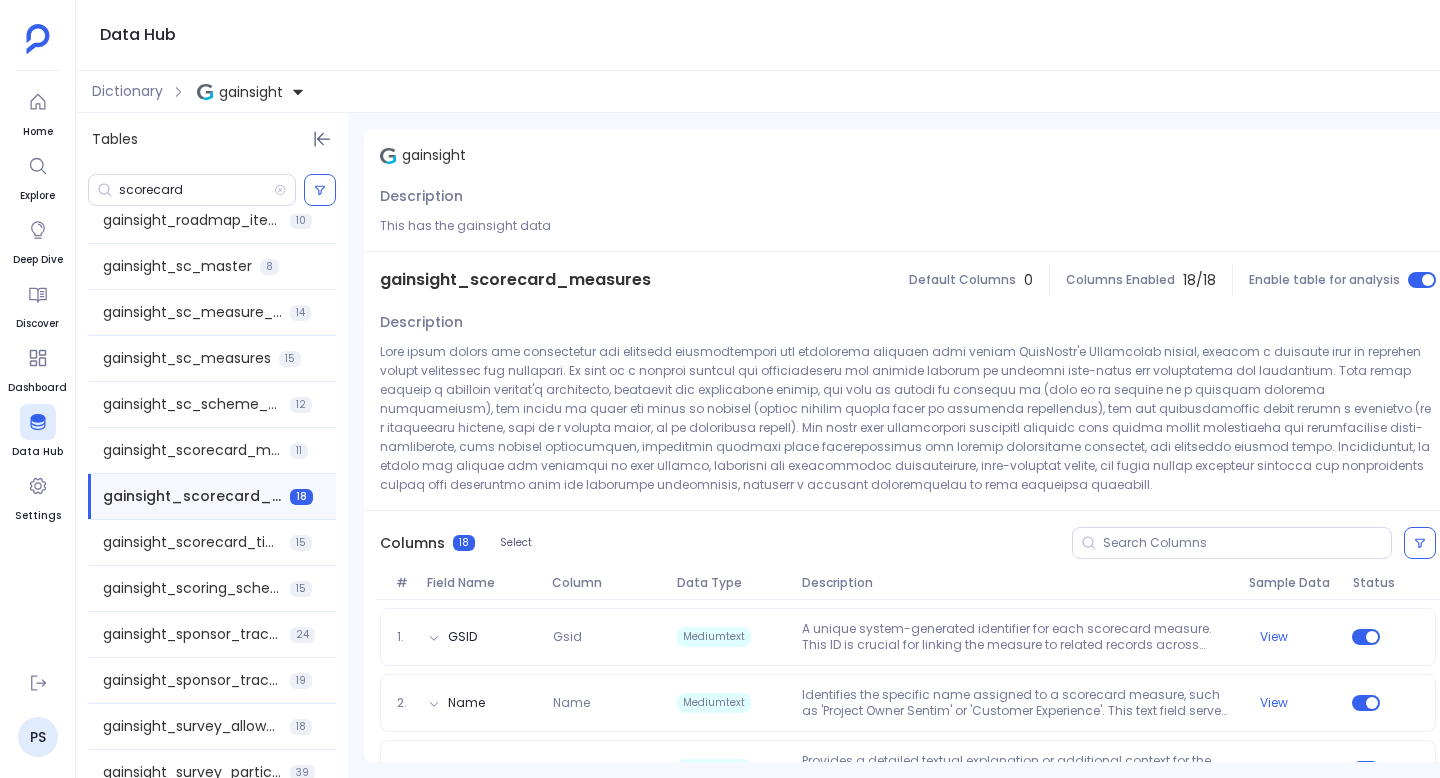 click on "gainsight_scorecard_measures" at bounding box center [515, 280] 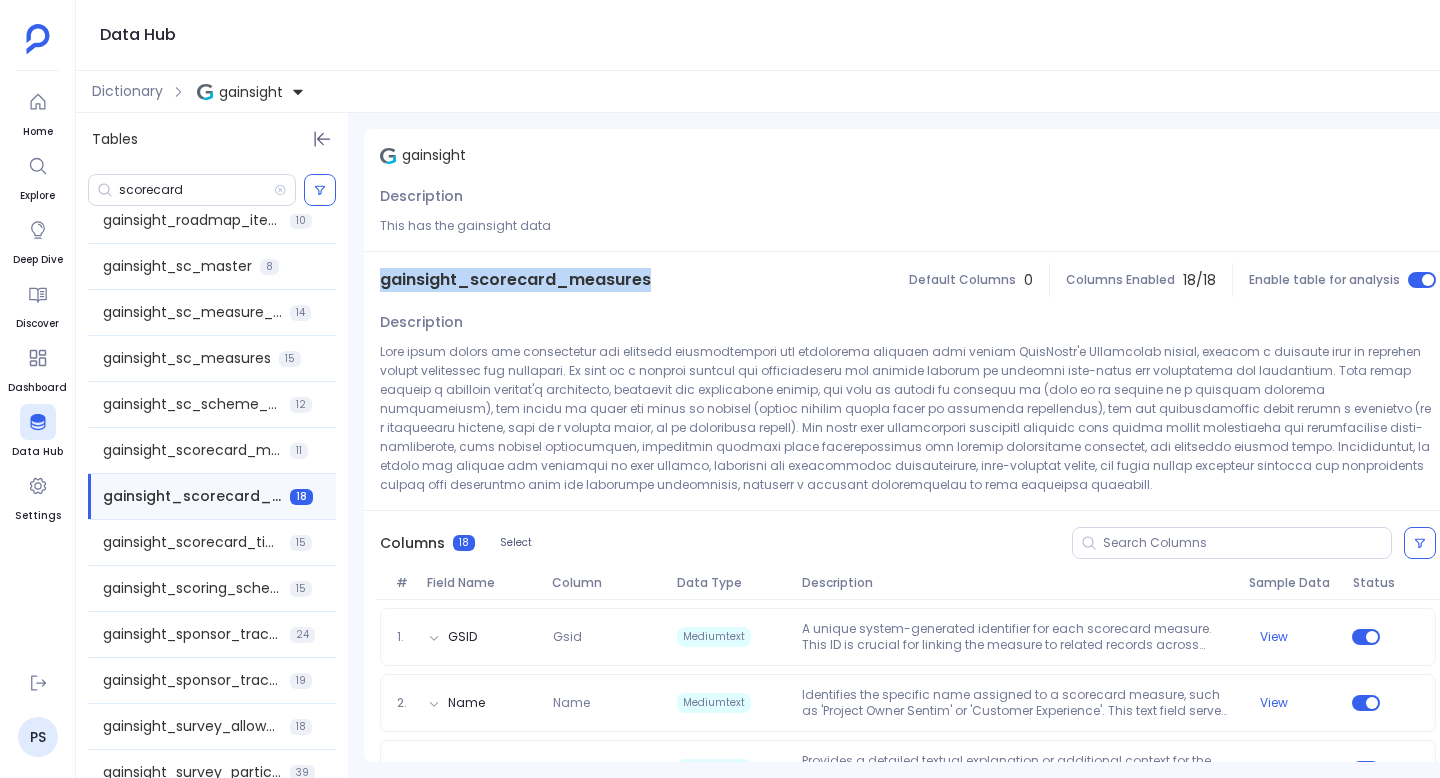 click on "gainsight_scorecard_measures" at bounding box center [515, 280] 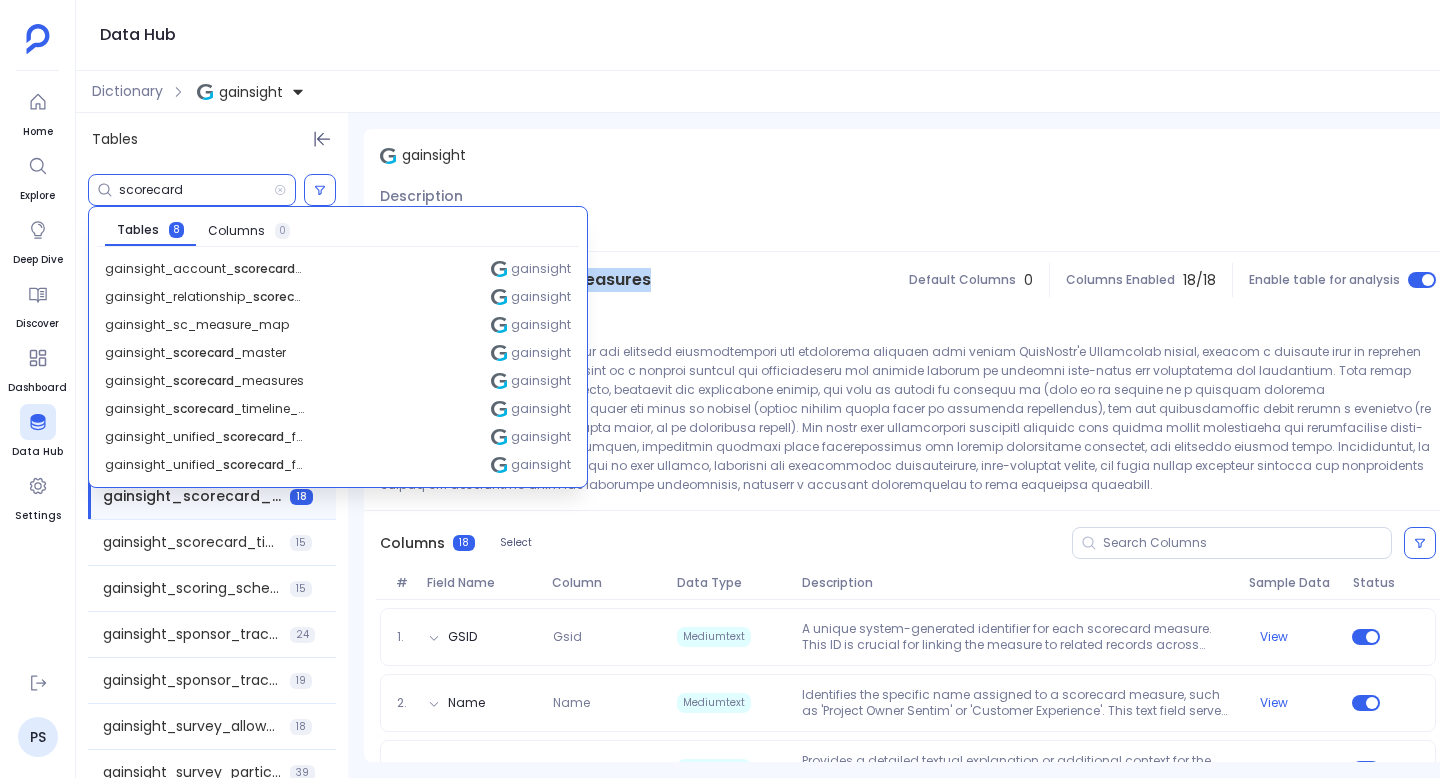 click on "scorecard" at bounding box center [196, 190] 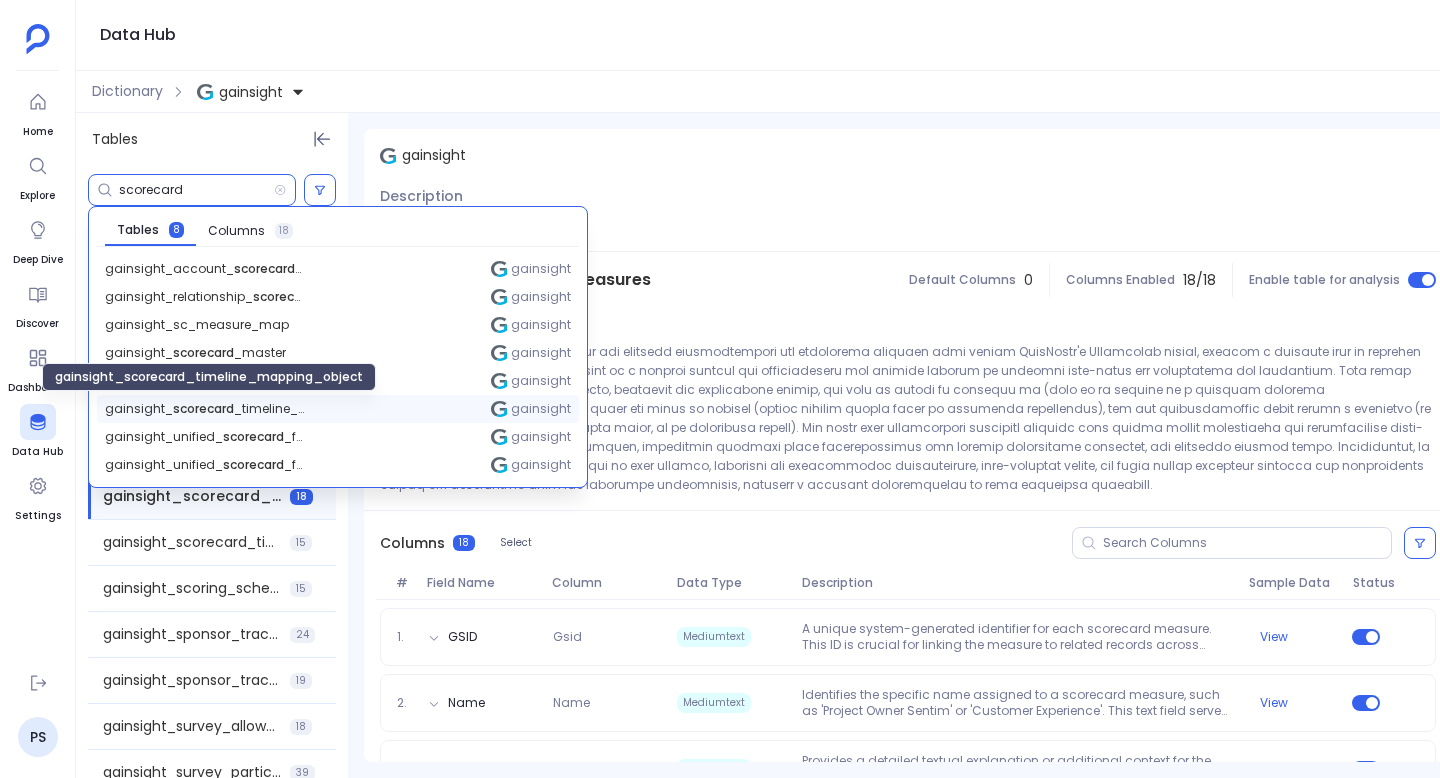 click on "gainsight_ scorecard _timeline_mapping_object" at bounding box center [205, 409] 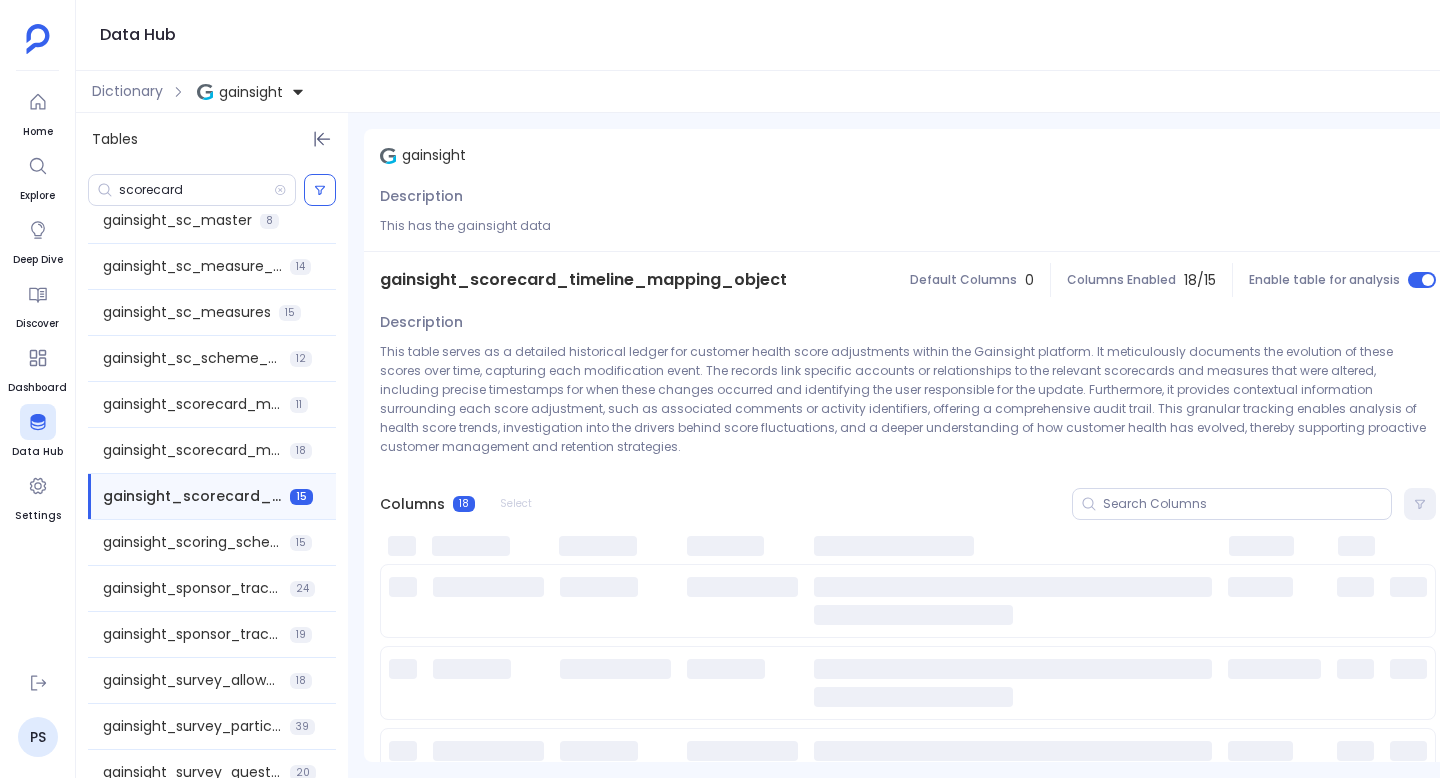 scroll, scrollTop: 2508, scrollLeft: 0, axis: vertical 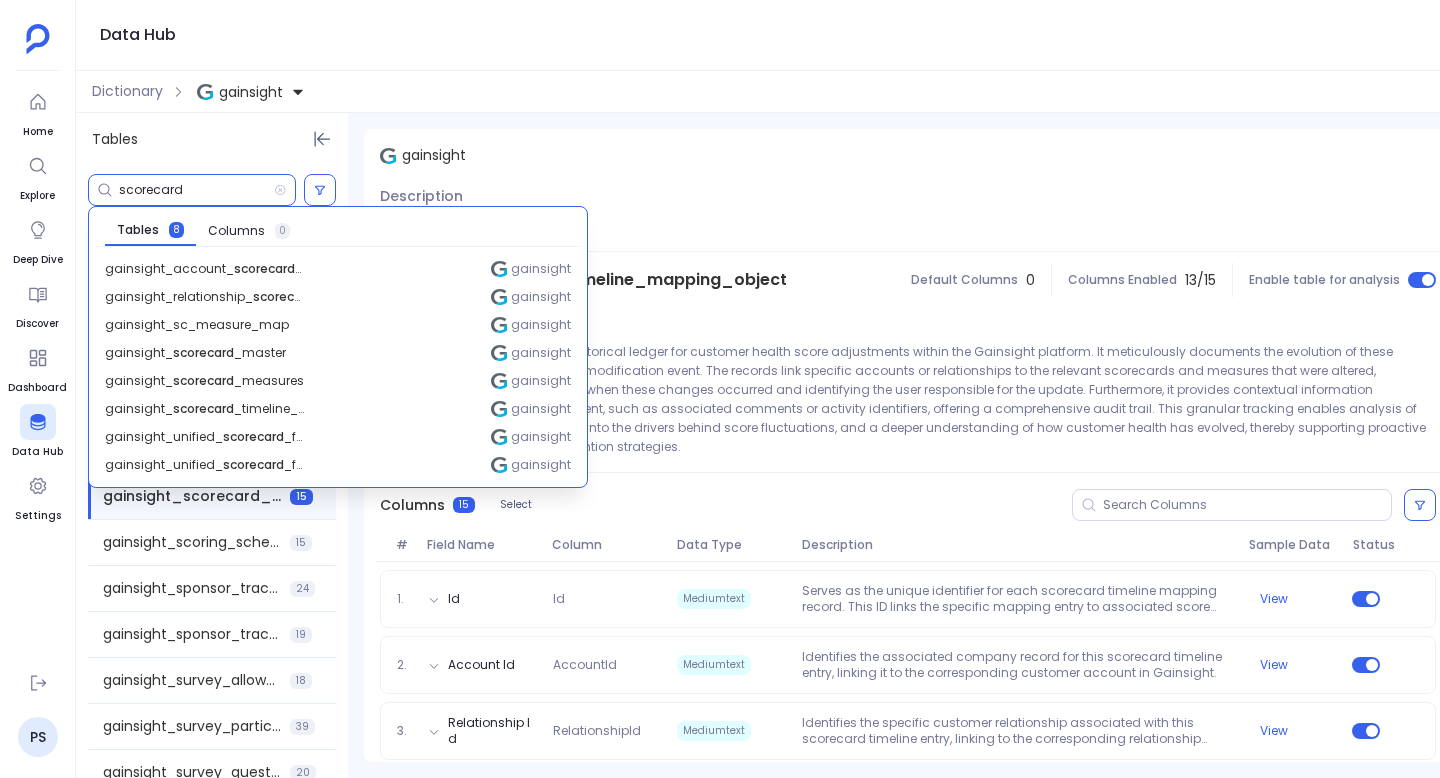 click on "scorecard" at bounding box center [196, 190] 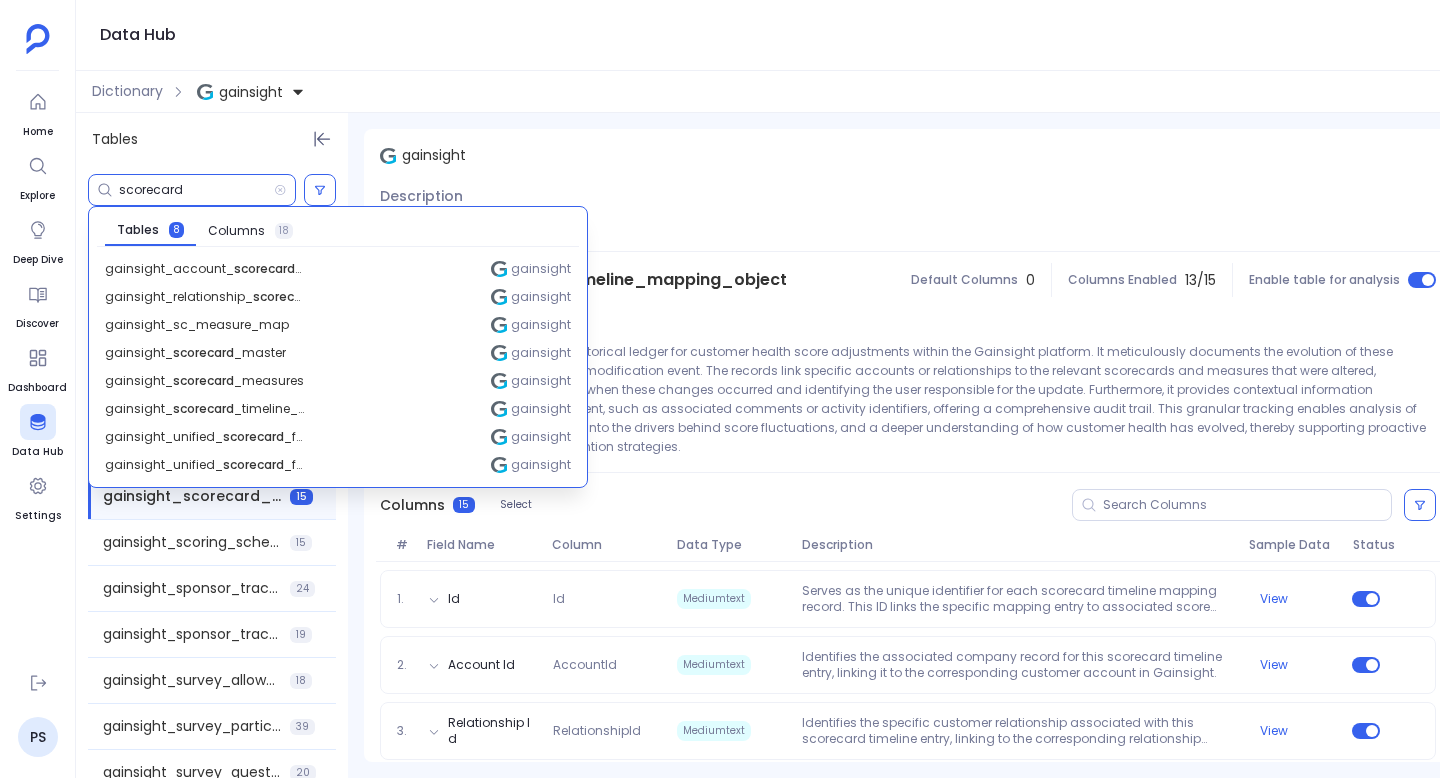 click on "scorecard" at bounding box center [196, 190] 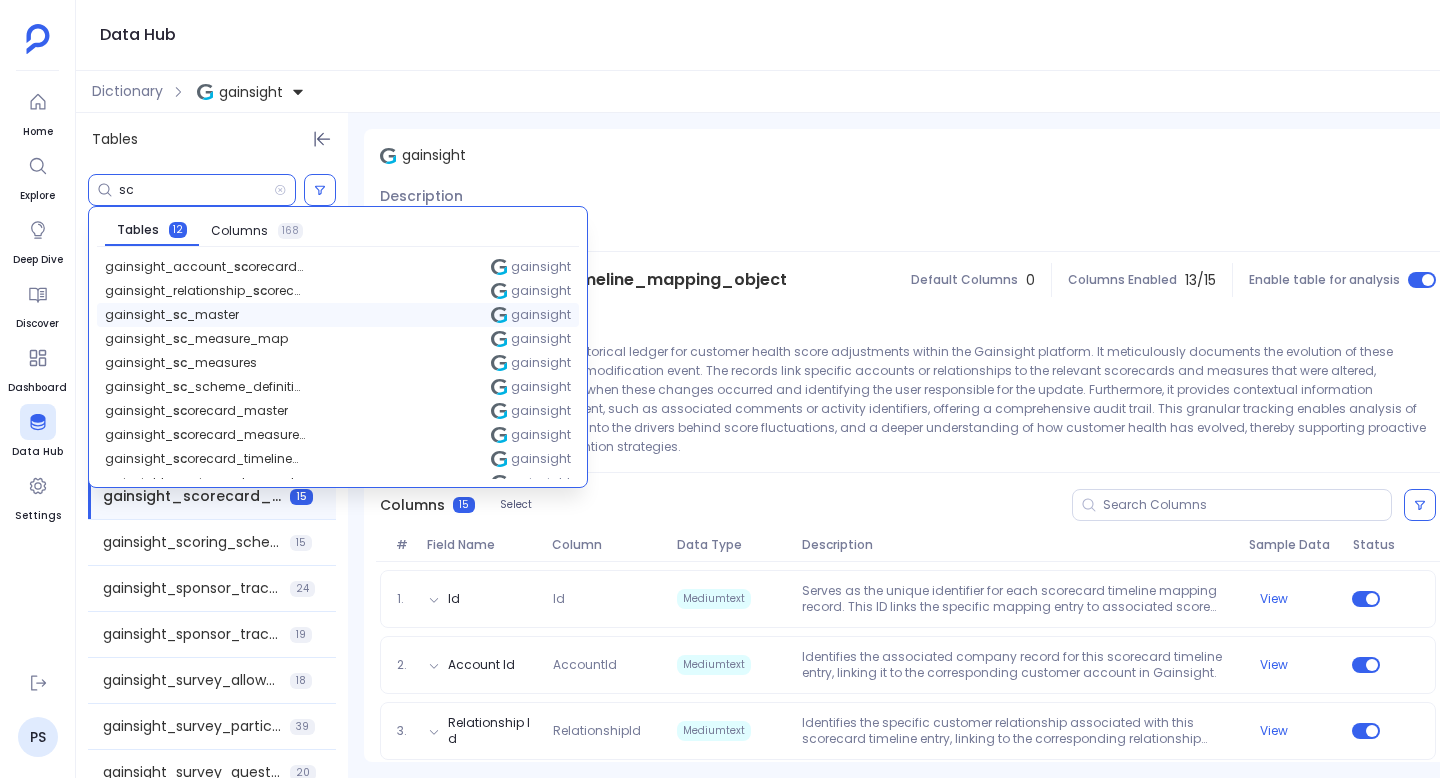 click on "gainsight_ sc _master" at bounding box center [205, 267] 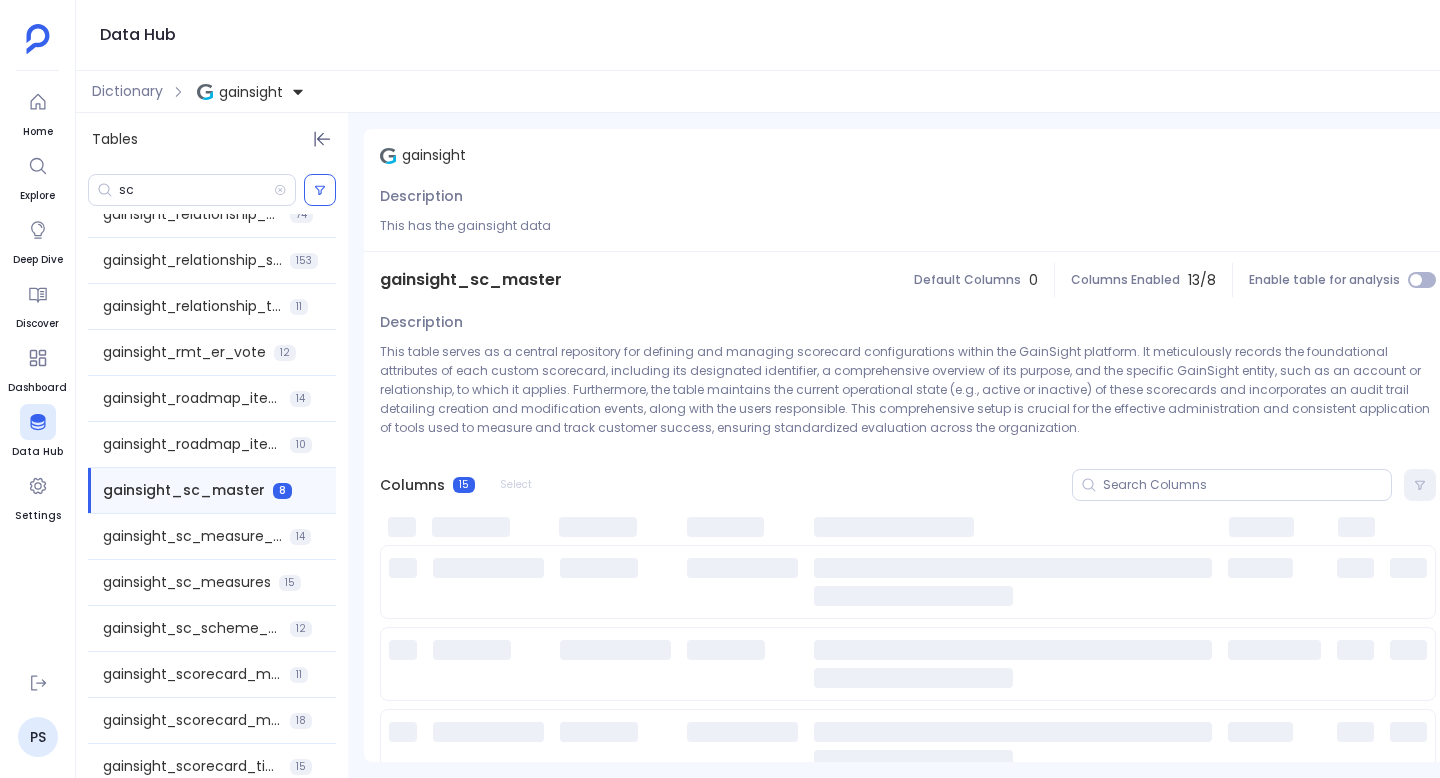 scroll, scrollTop: 2233, scrollLeft: 0, axis: vertical 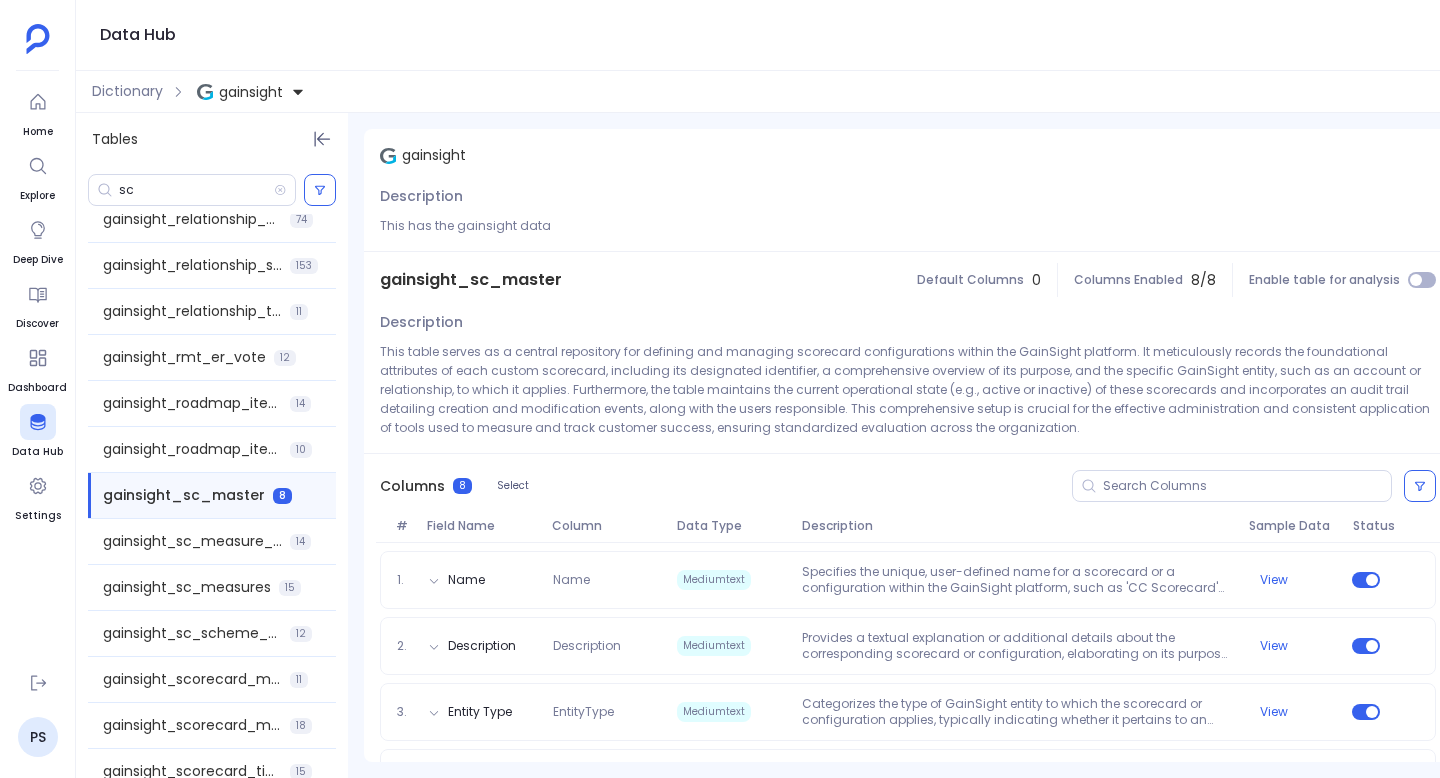 click on "gainsight_sc_master" at bounding box center (471, 280) 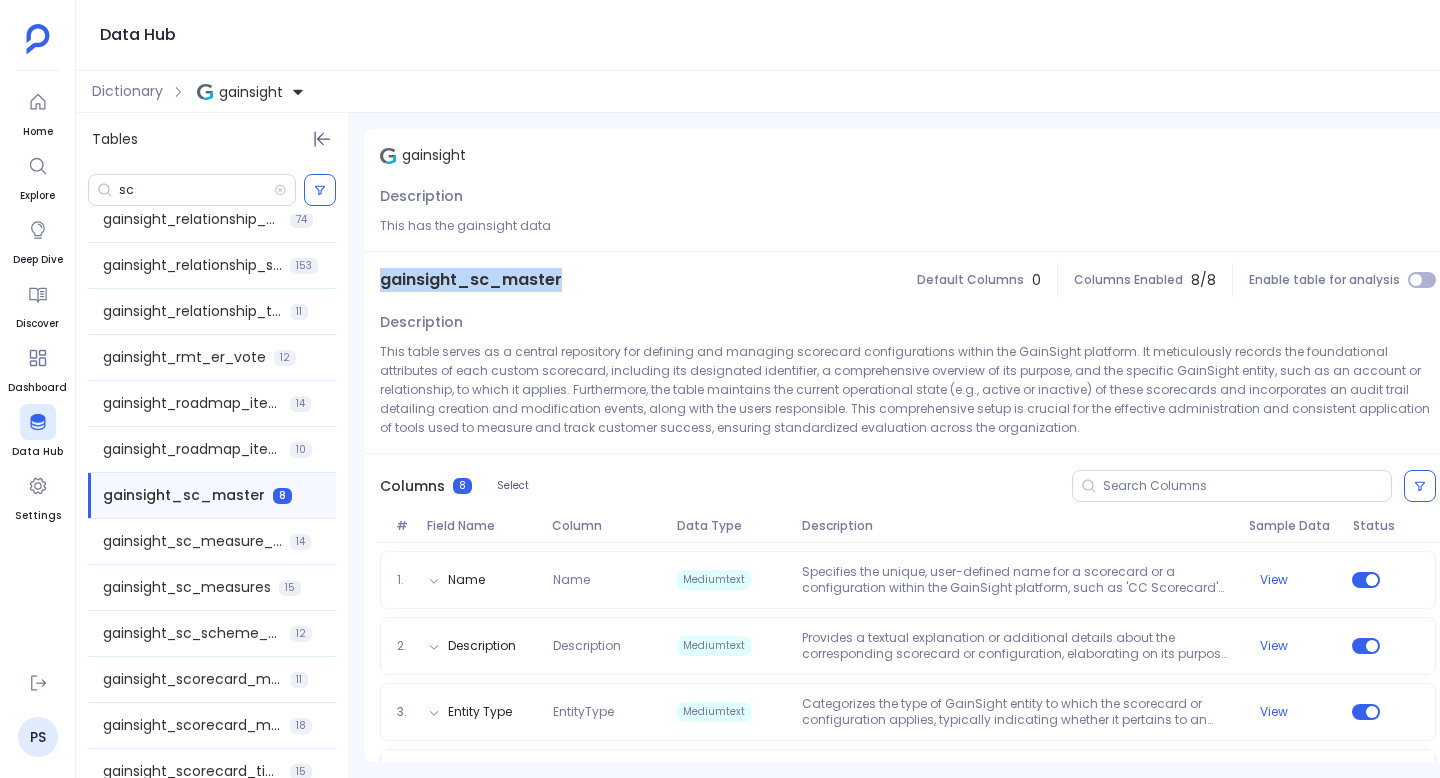 click on "gainsight_sc_master" at bounding box center [471, 280] 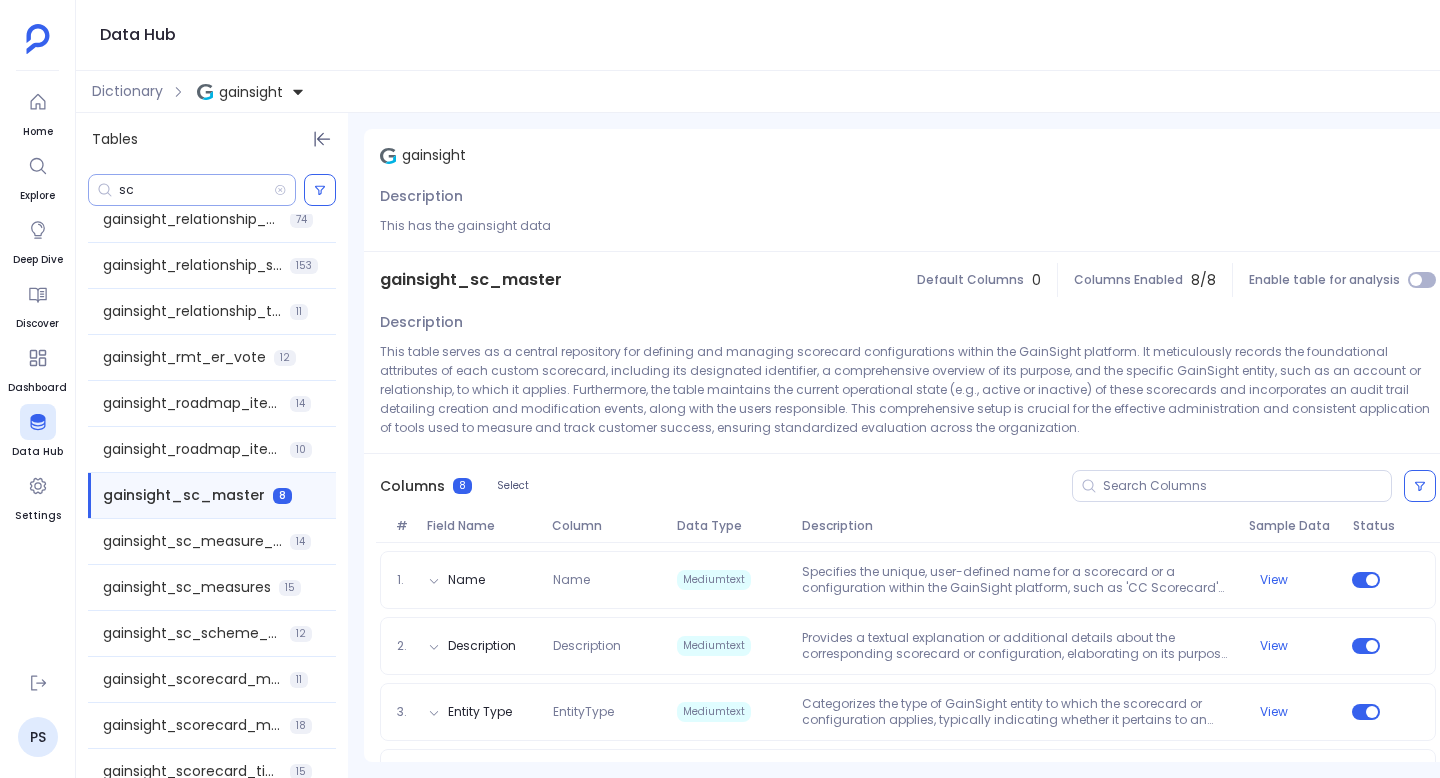 click on "sc" at bounding box center (196, 190) 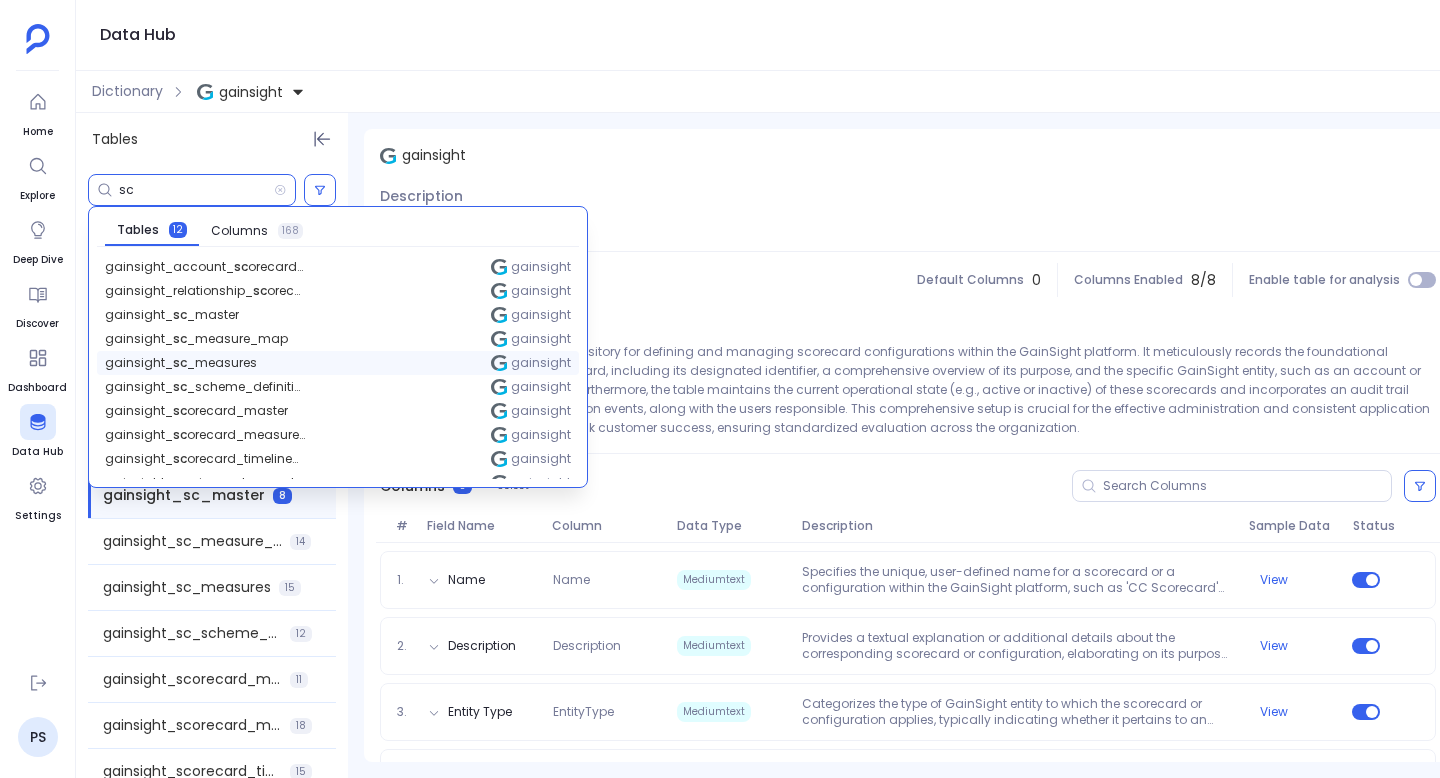 click on "gainsight_ sc _measures" at bounding box center (205, 267) 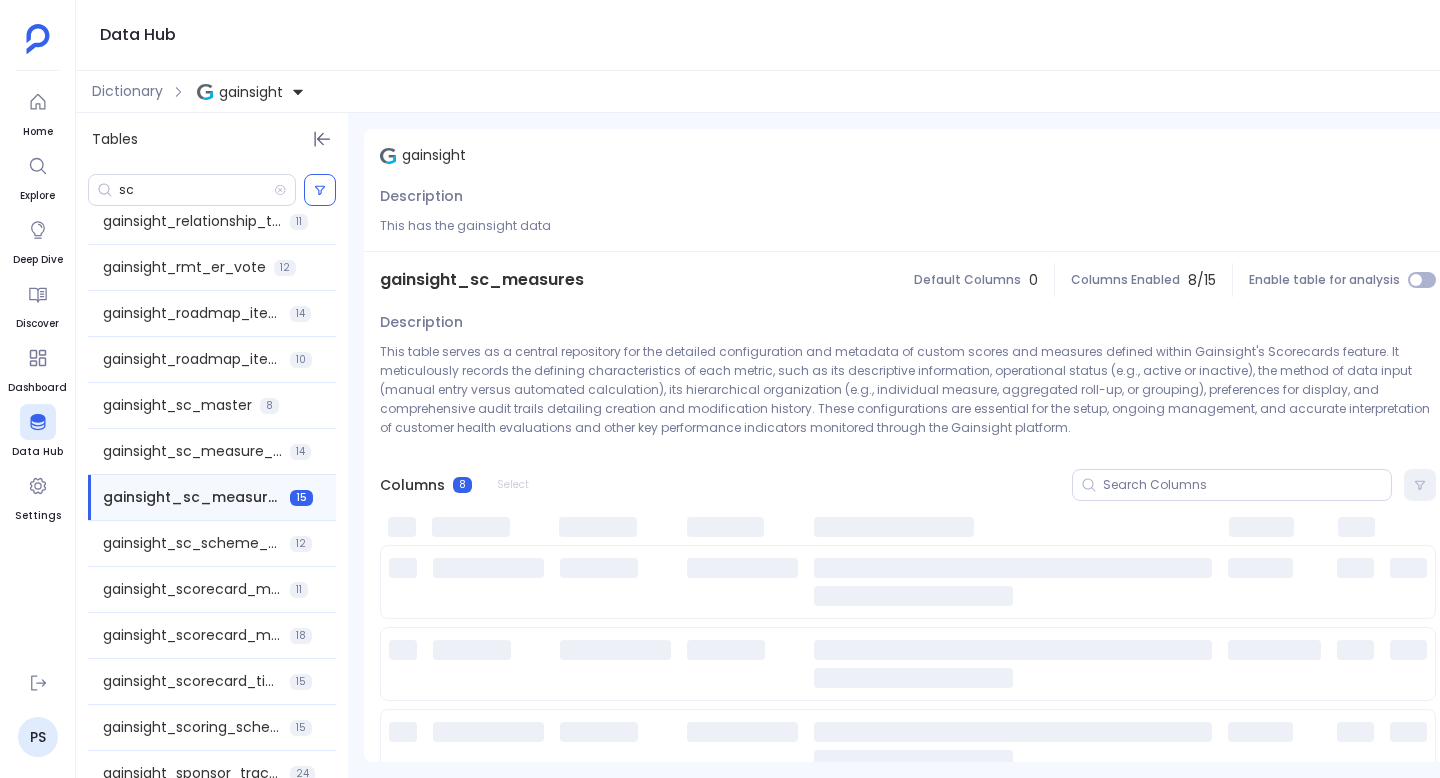 scroll, scrollTop: 2324, scrollLeft: 0, axis: vertical 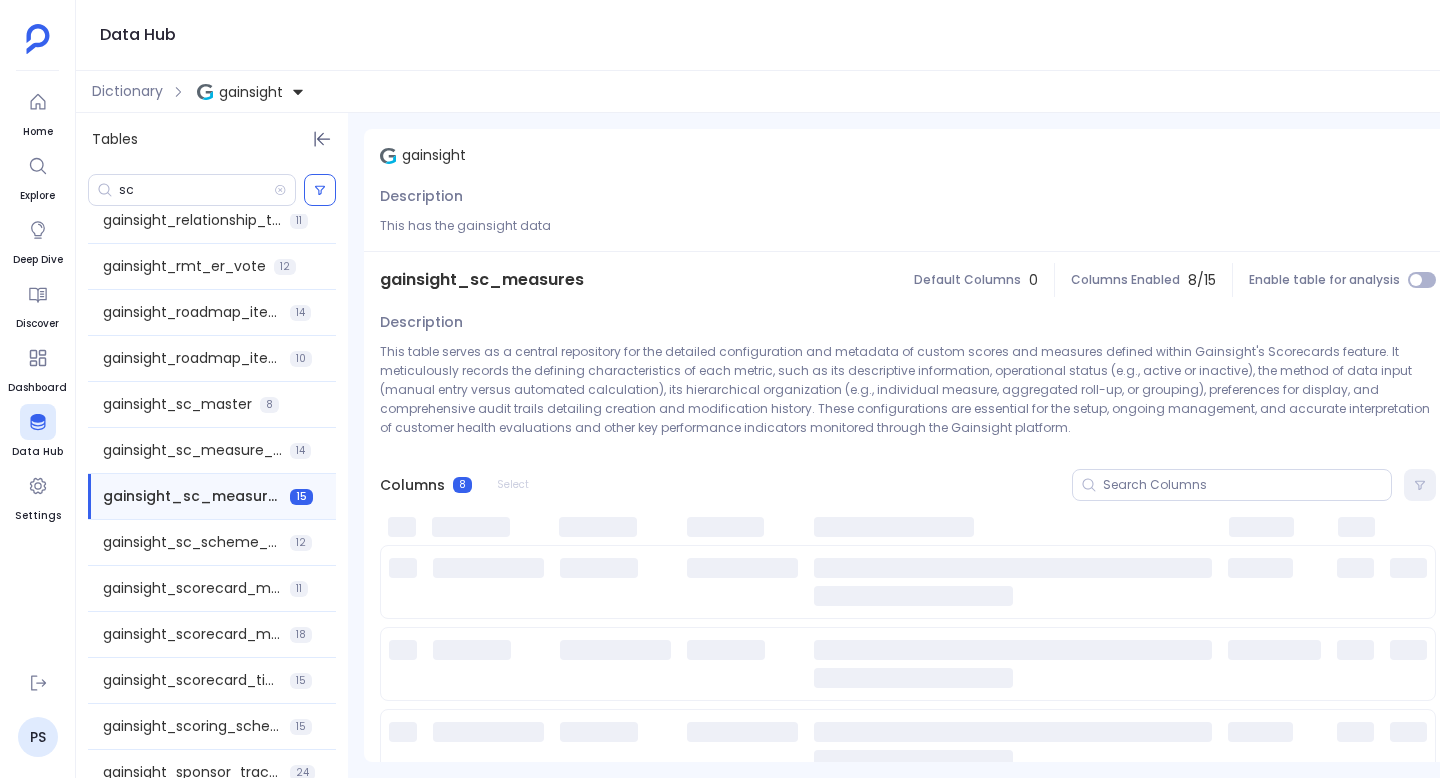 click on "gainsight_sc_measures" at bounding box center (482, 280) 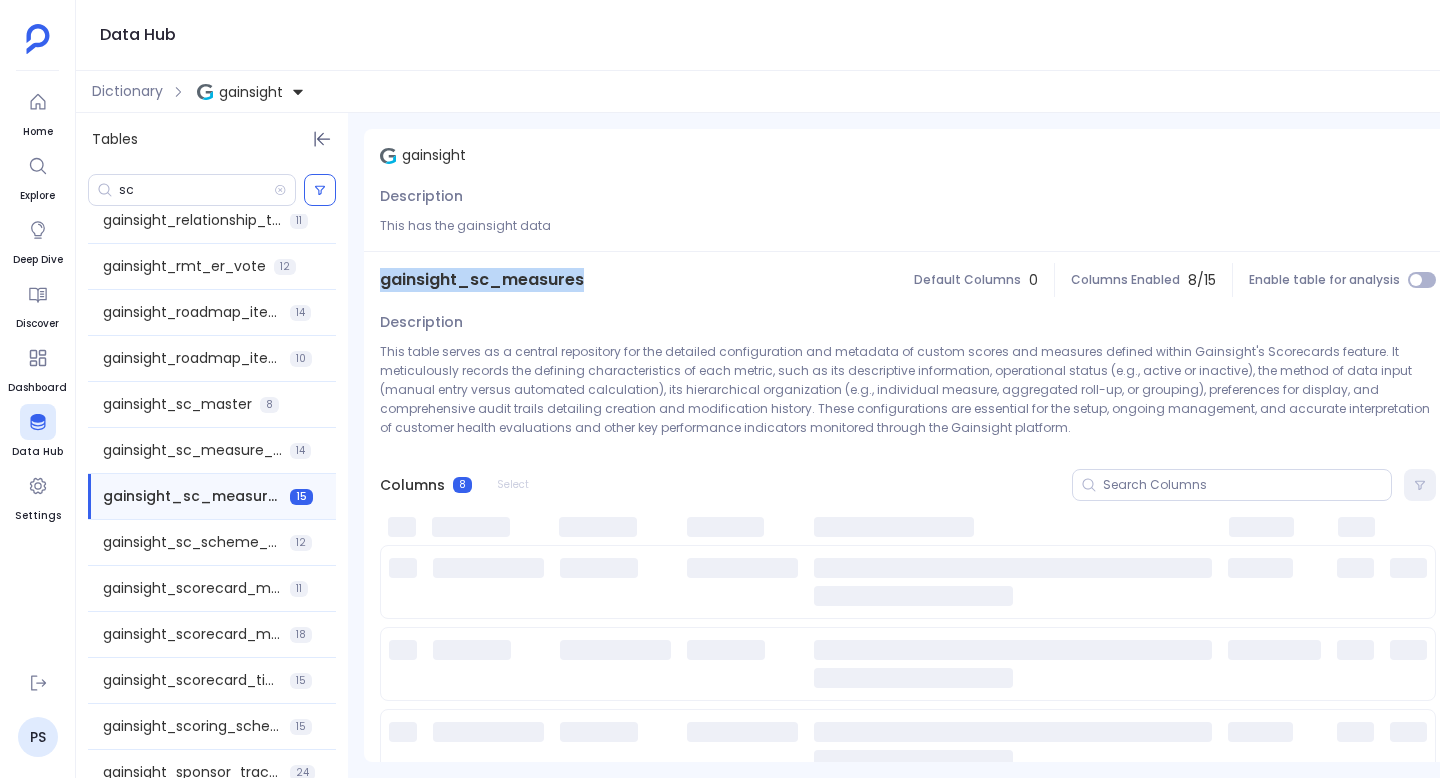 click on "gainsight_sc_measures" at bounding box center (482, 280) 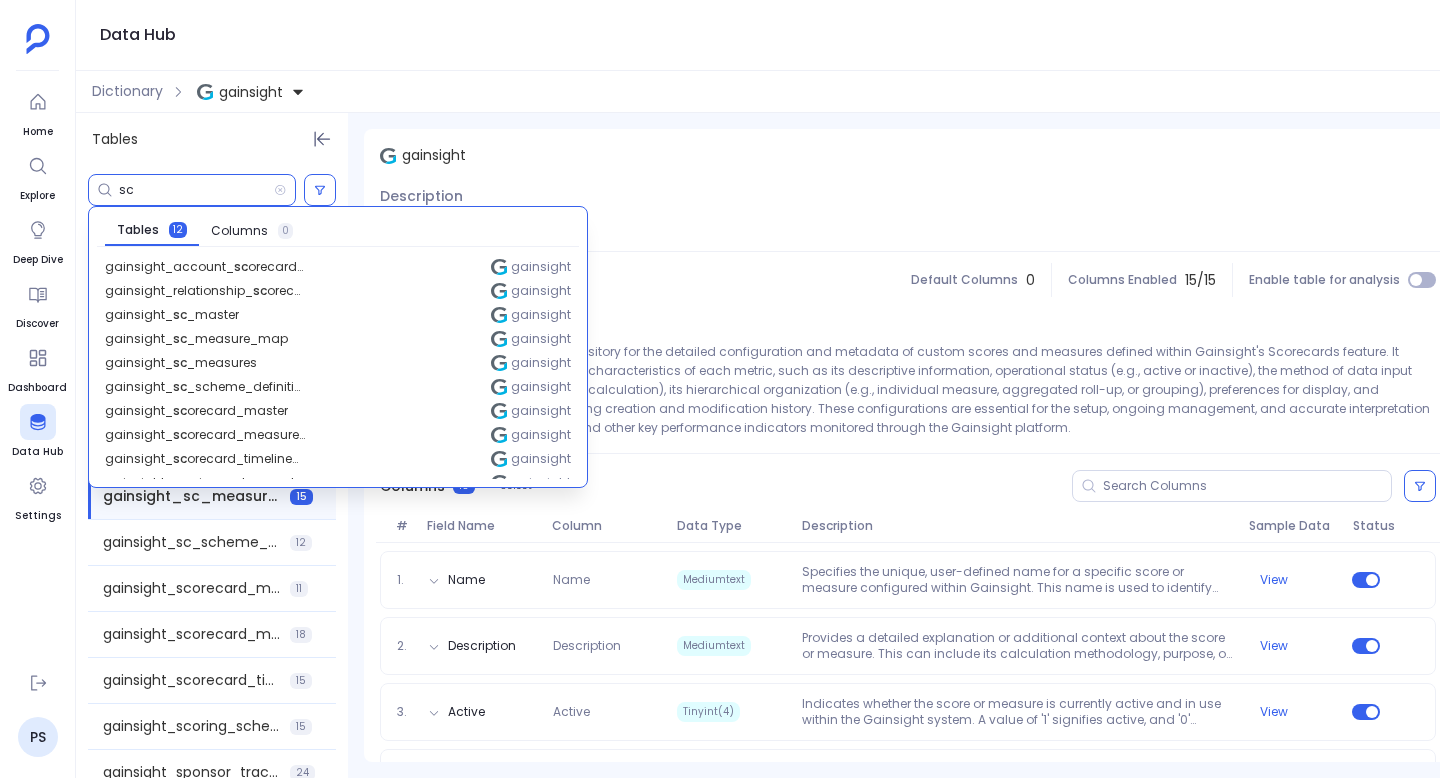 click on "sc" at bounding box center (196, 190) 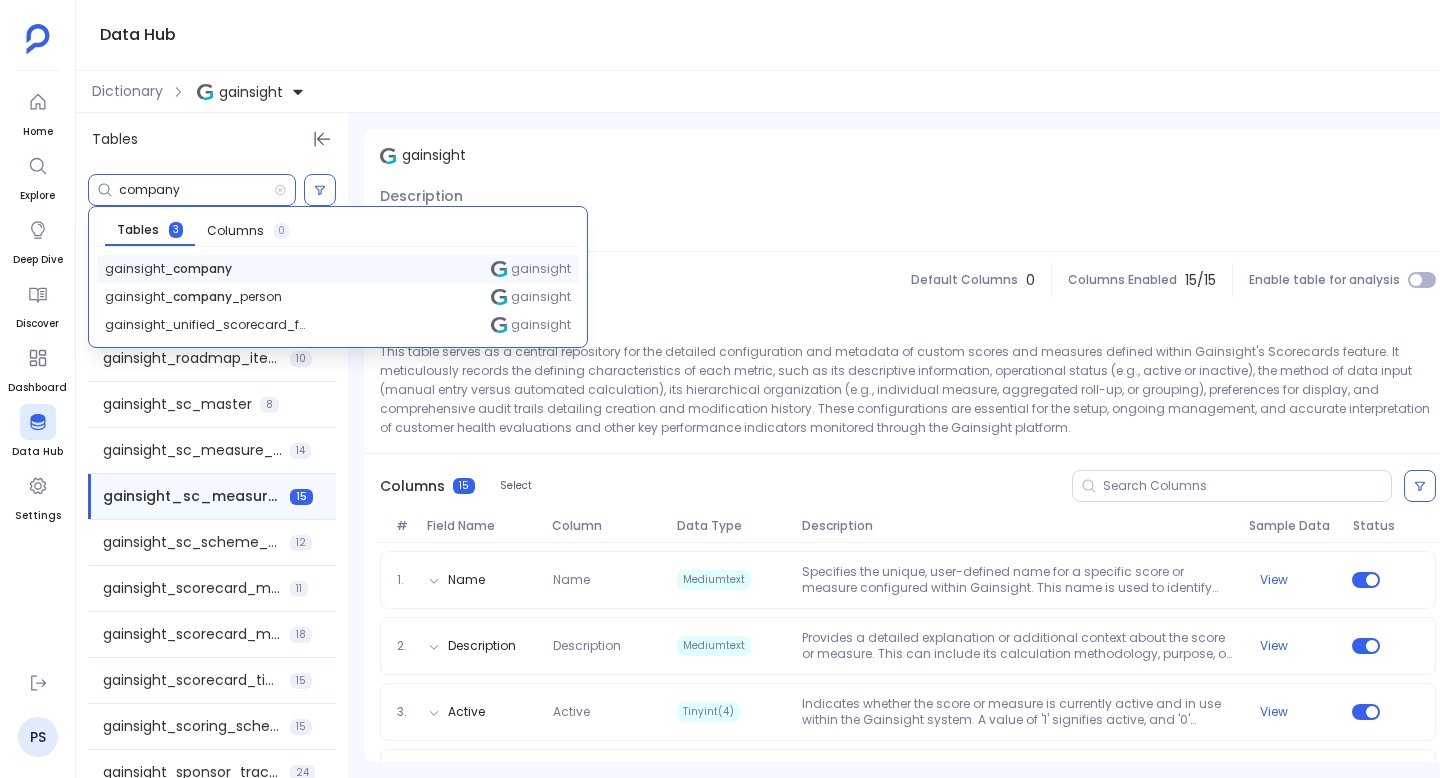 click on "gainsight_ company" at bounding box center (168, 269) 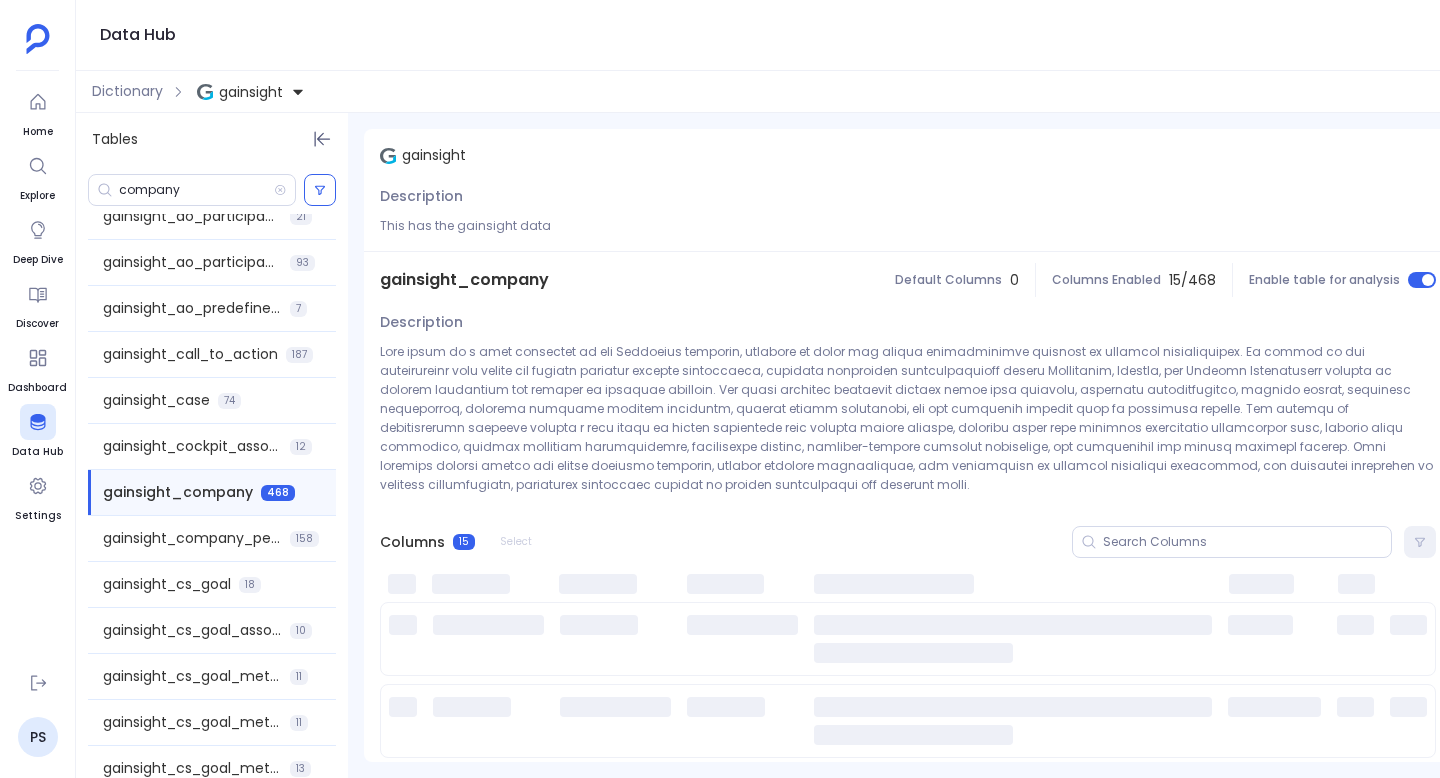 scroll, scrollTop: 484, scrollLeft: 0, axis: vertical 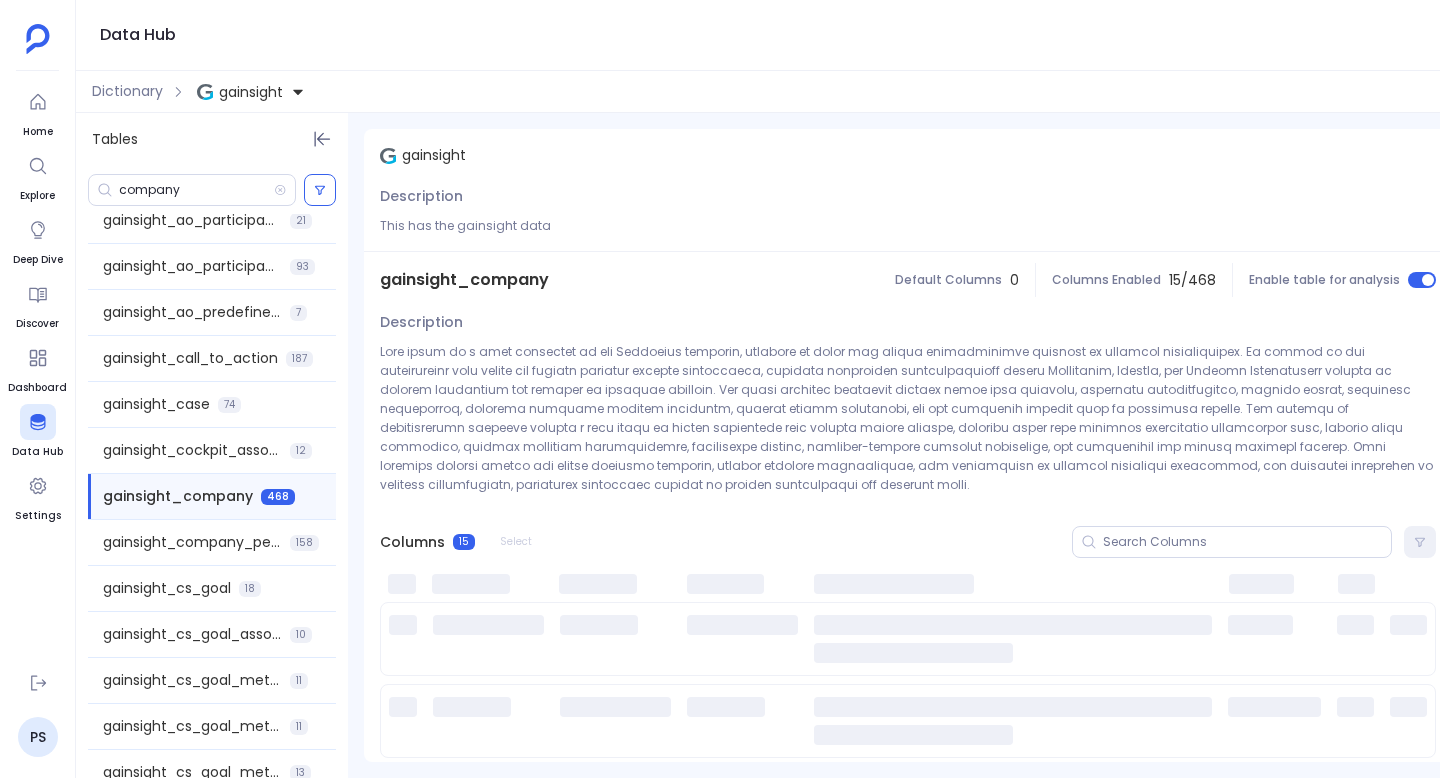 click on "gainsight_company" at bounding box center (464, 280) 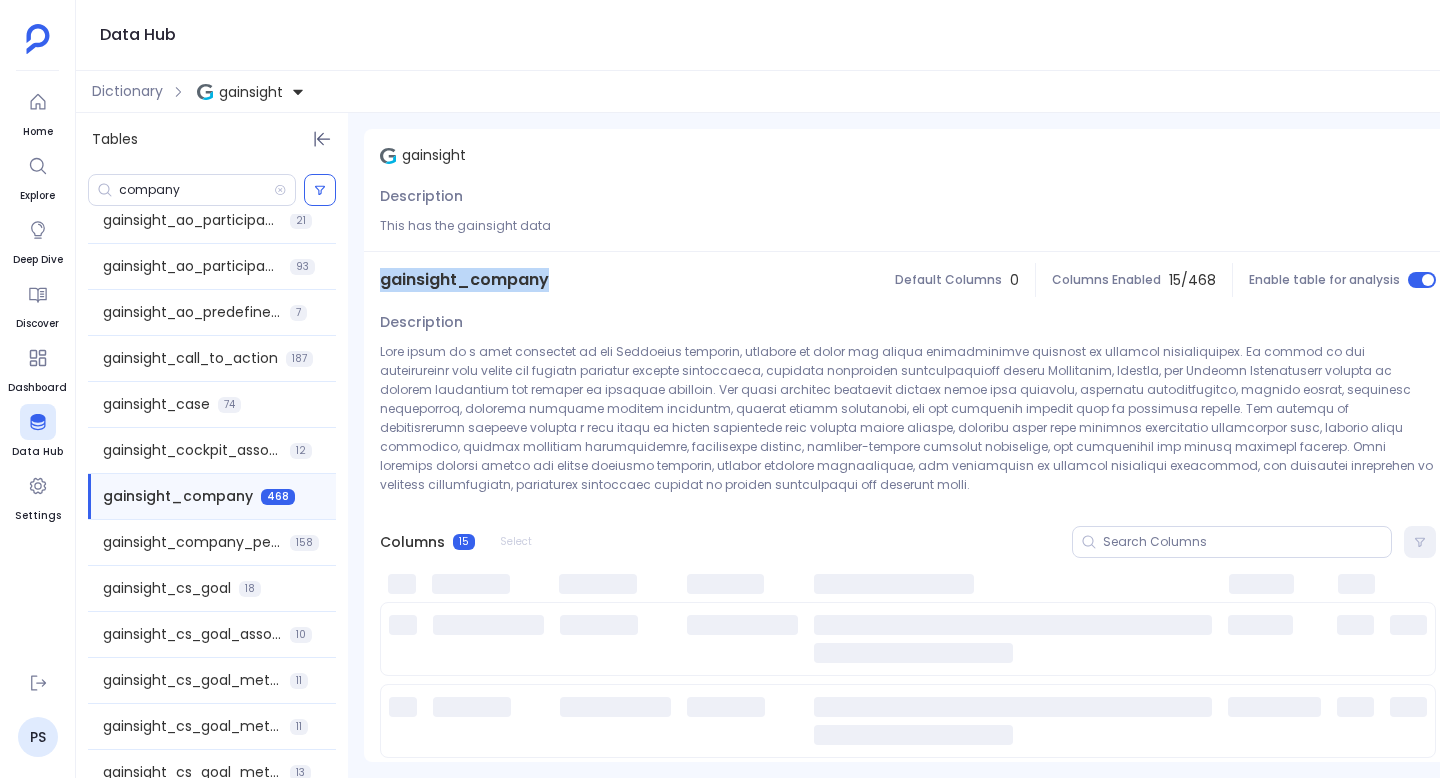 click on "gainsight_company" at bounding box center (464, 280) 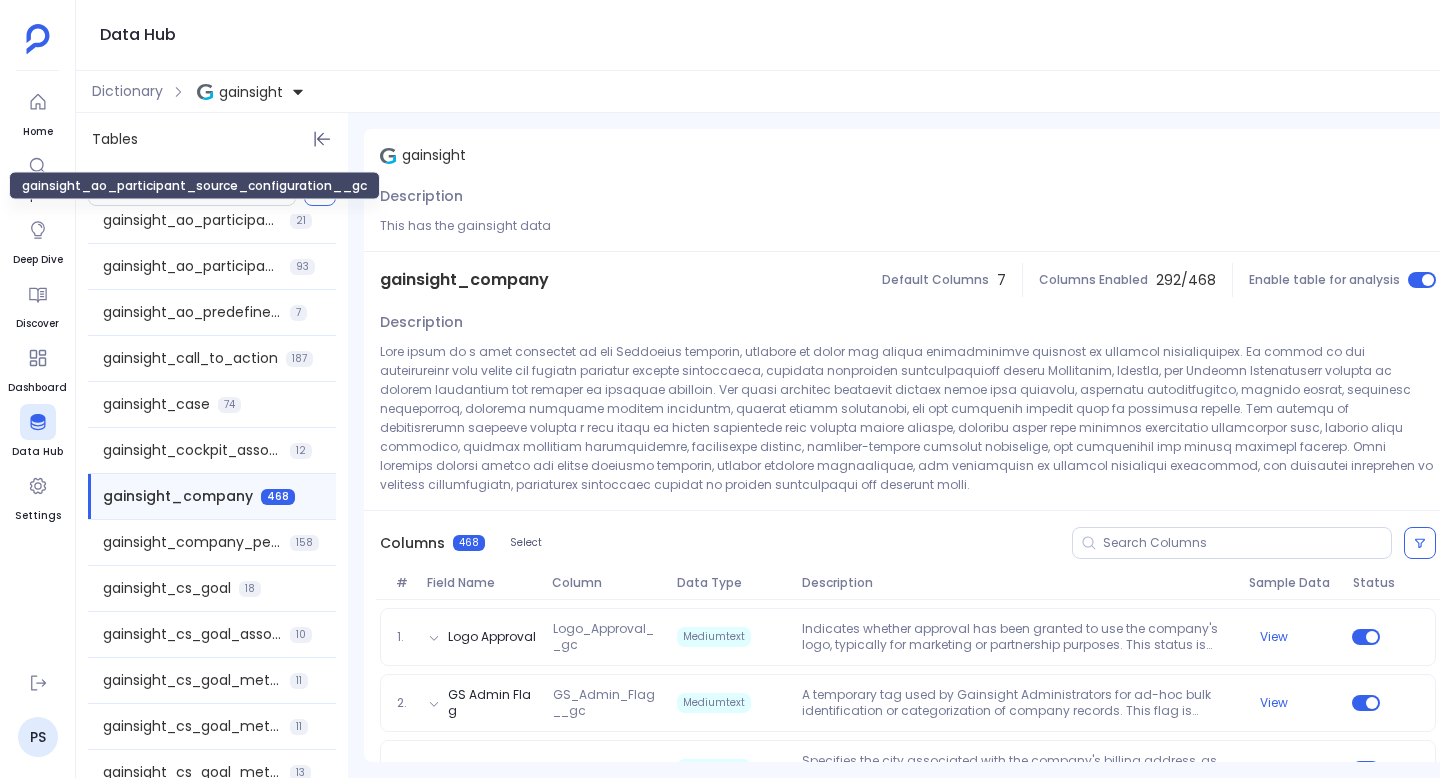 click on "gainsight_ao_participant_source_configuration__gc" at bounding box center [194, 186] 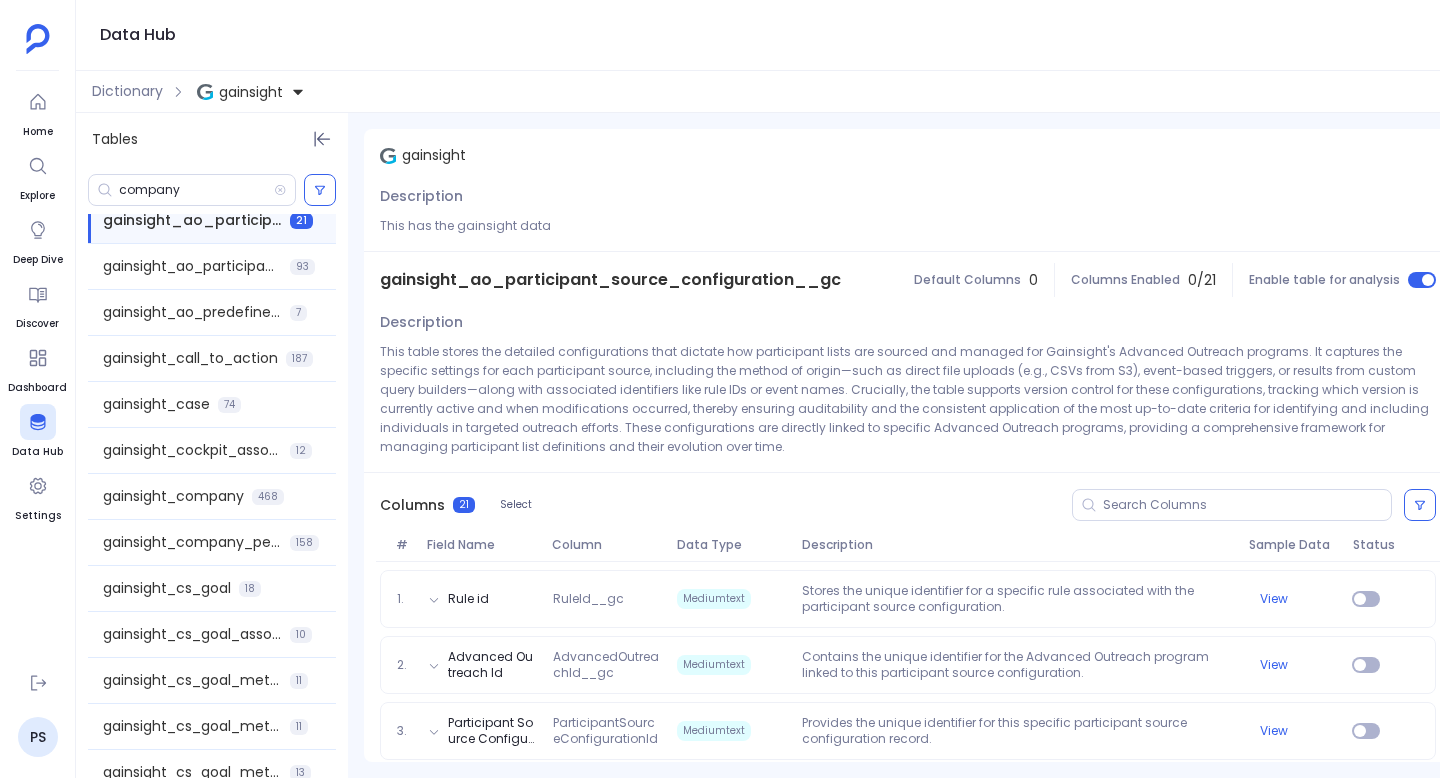 click on "Tables" at bounding box center (212, 139) 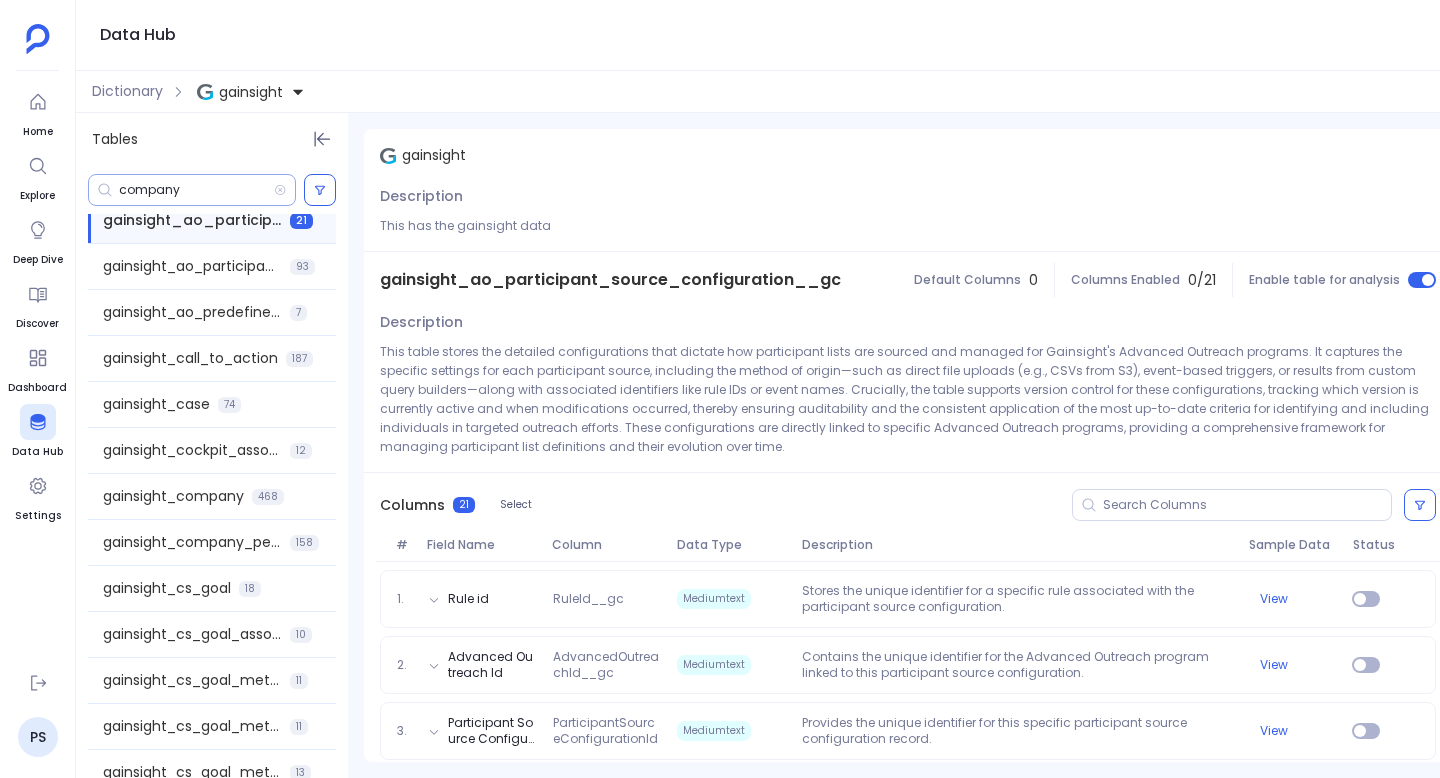 click on "company" at bounding box center [192, 190] 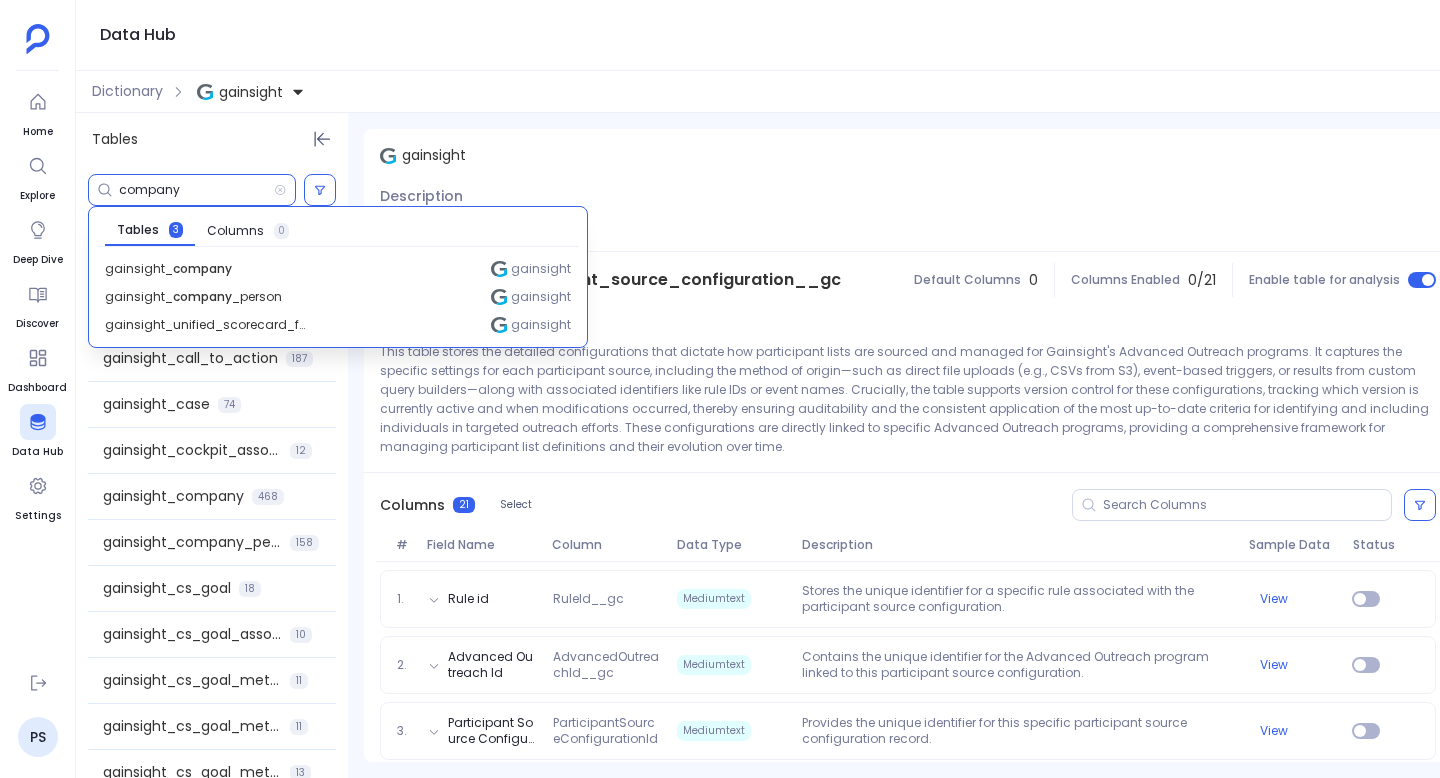 click on "company" at bounding box center [196, 190] 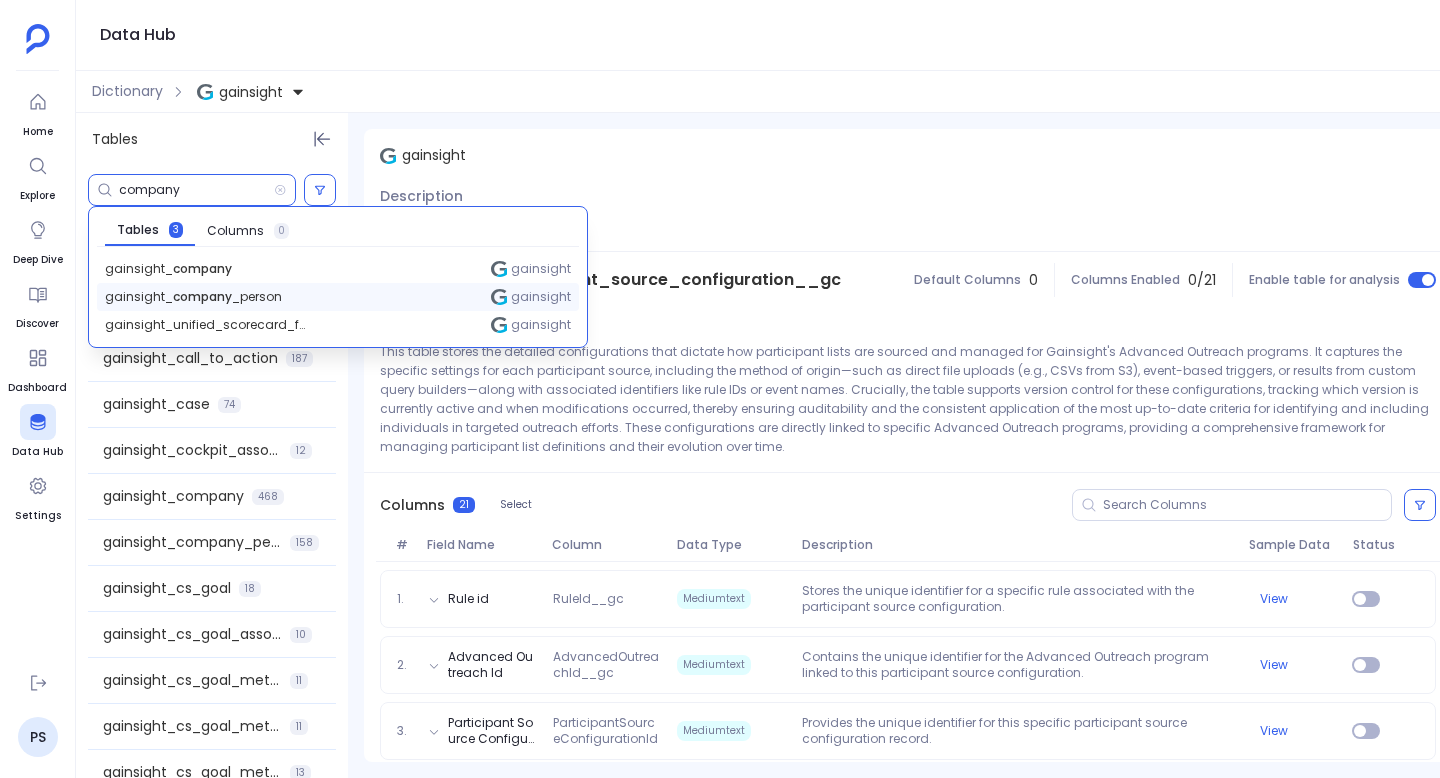 click on "gainsight_ company _person" at bounding box center [168, 269] 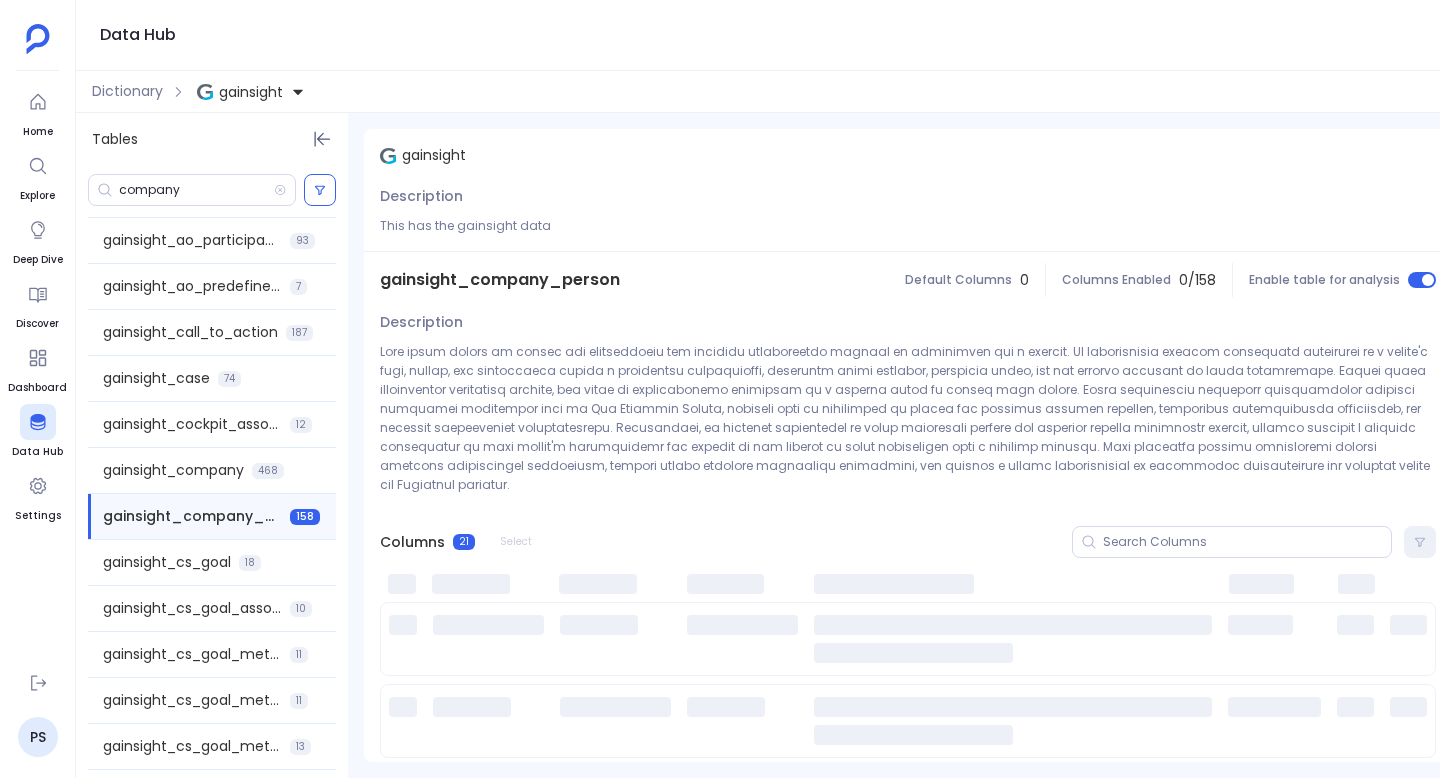 scroll, scrollTop: 530, scrollLeft: 0, axis: vertical 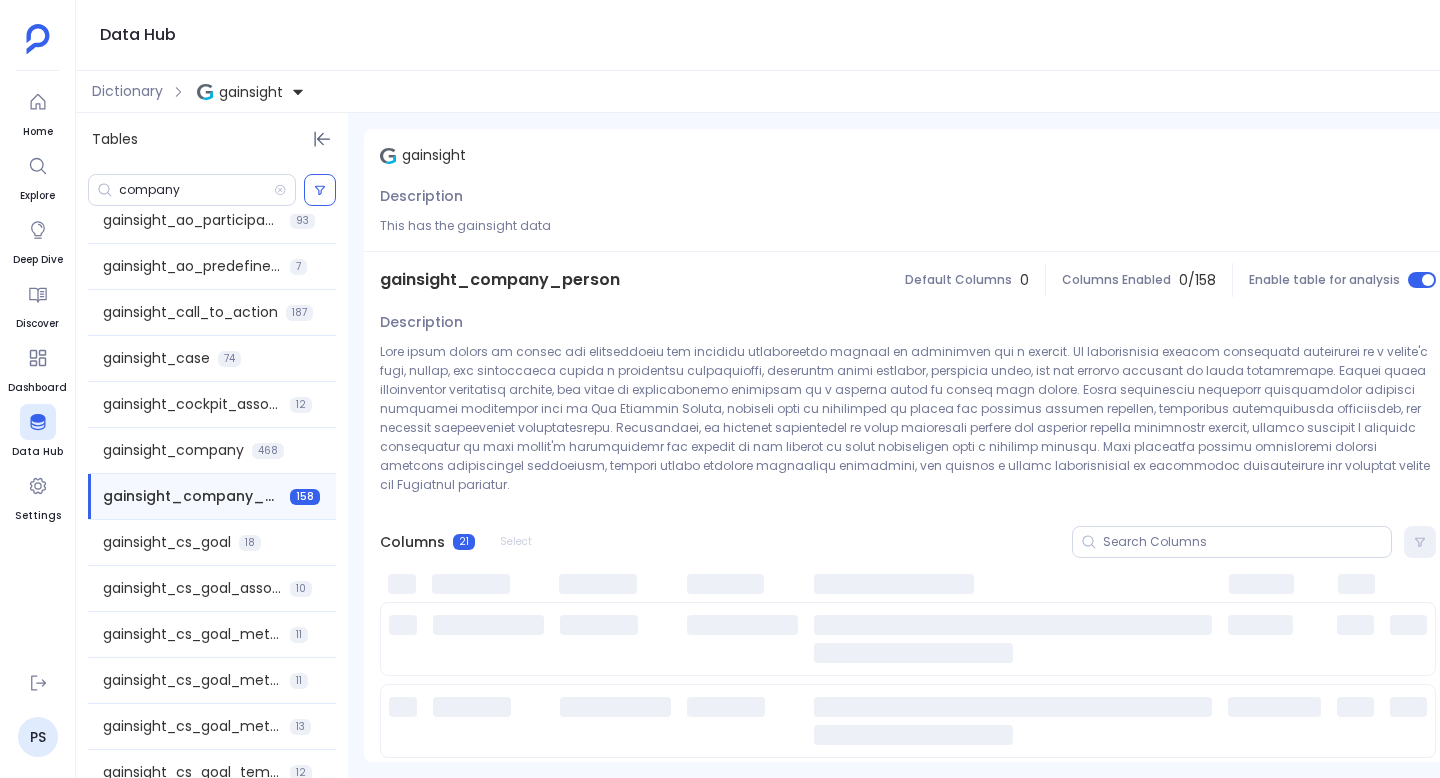 click on "gainsight_company_person" at bounding box center (500, 280) 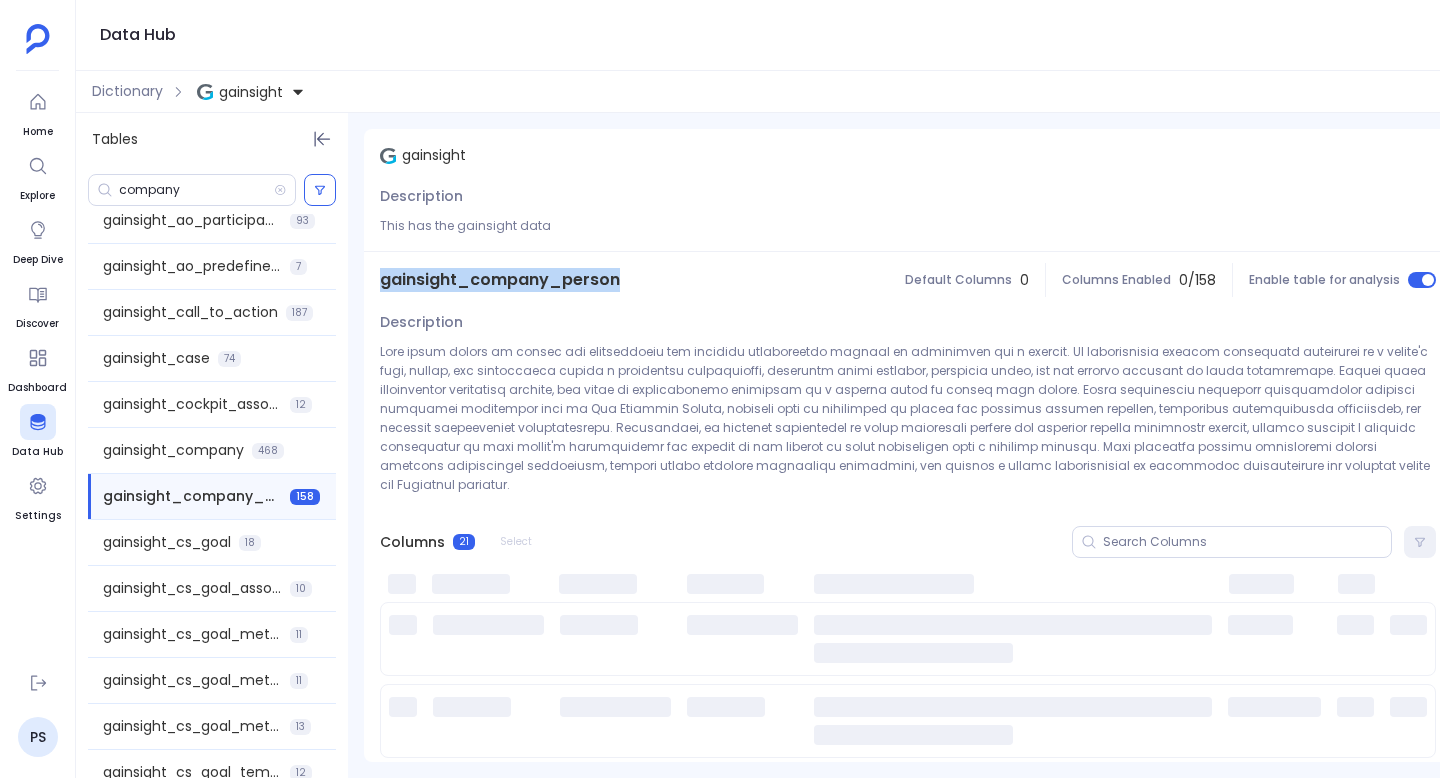 click on "gainsight_company_person" at bounding box center (500, 280) 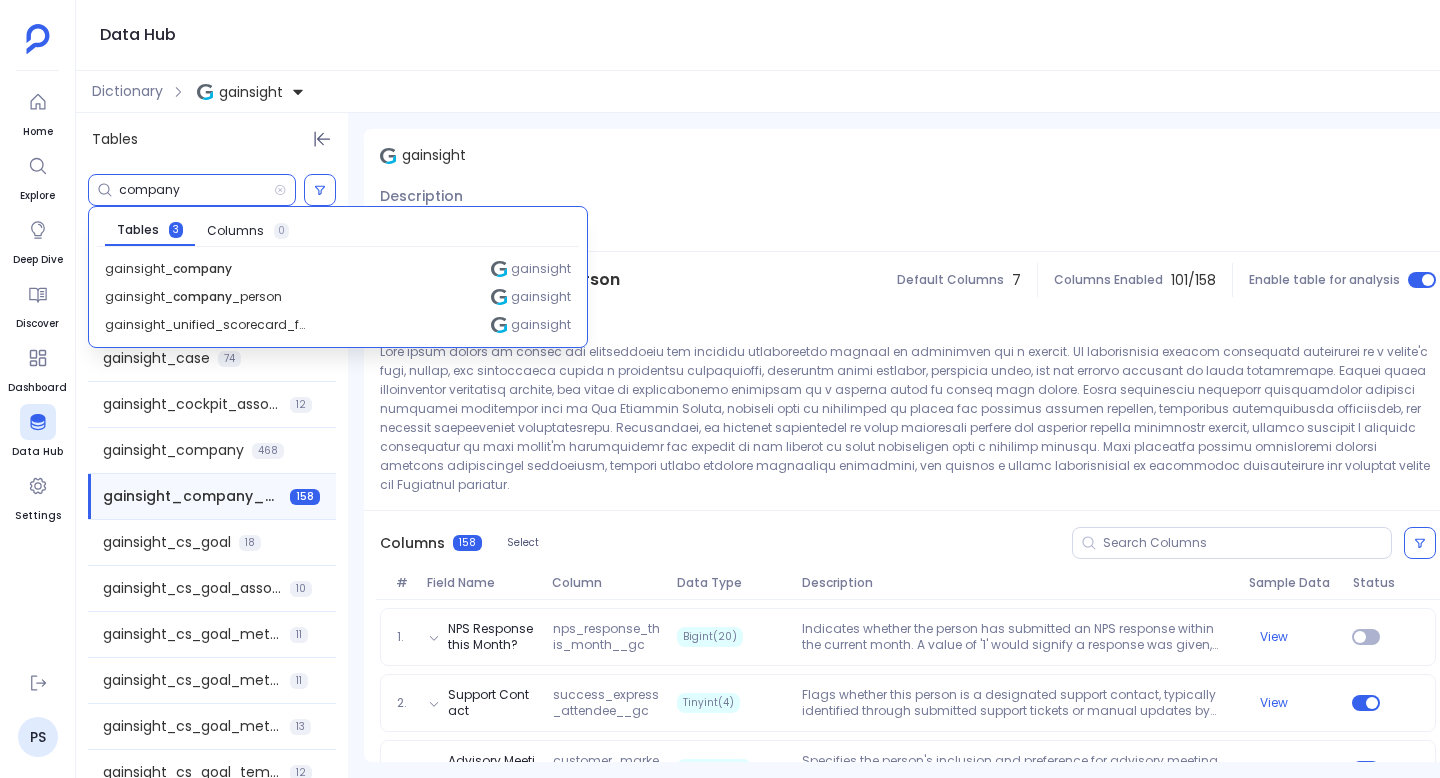 click on "company" at bounding box center [196, 190] 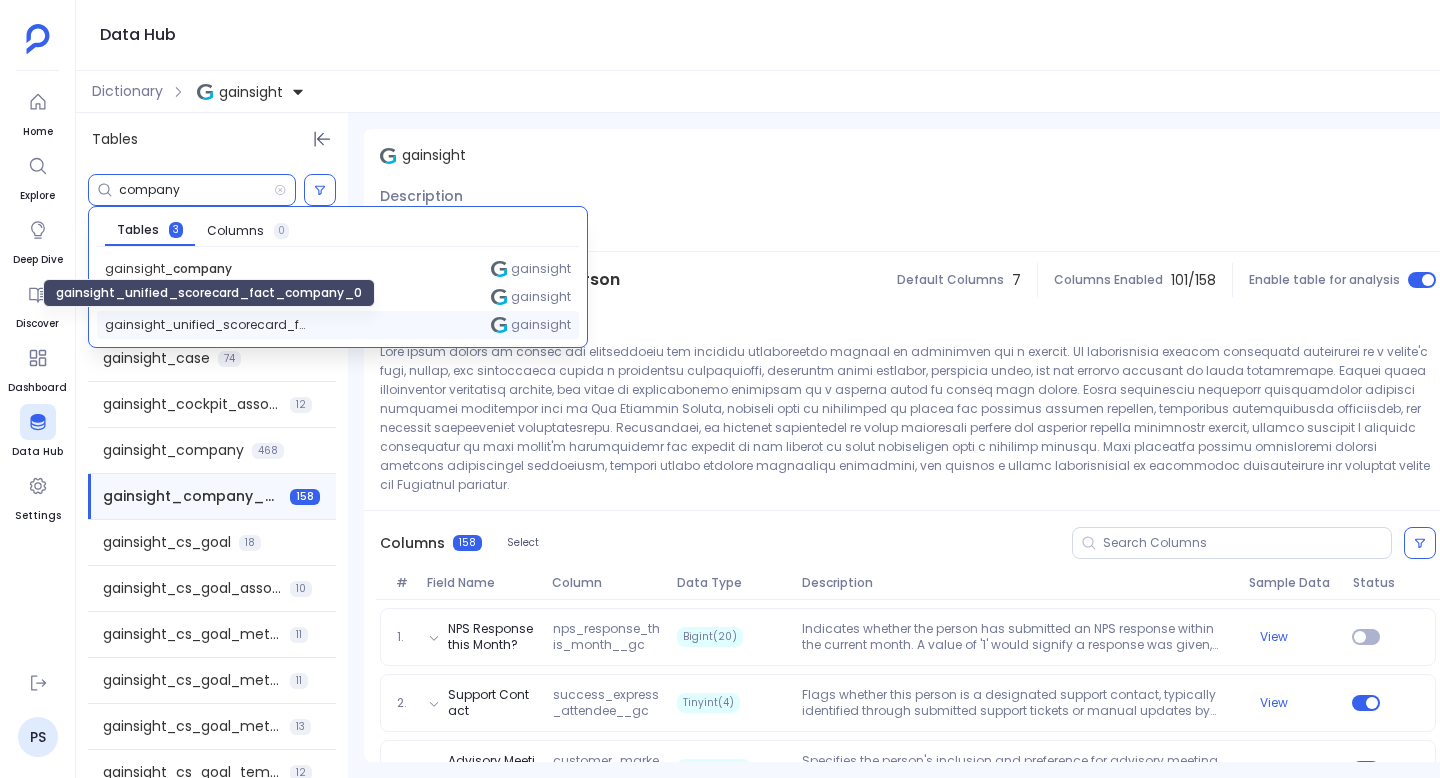 click on "gainsight_unified_scorecard_fact_ company _0" at bounding box center (205, 325) 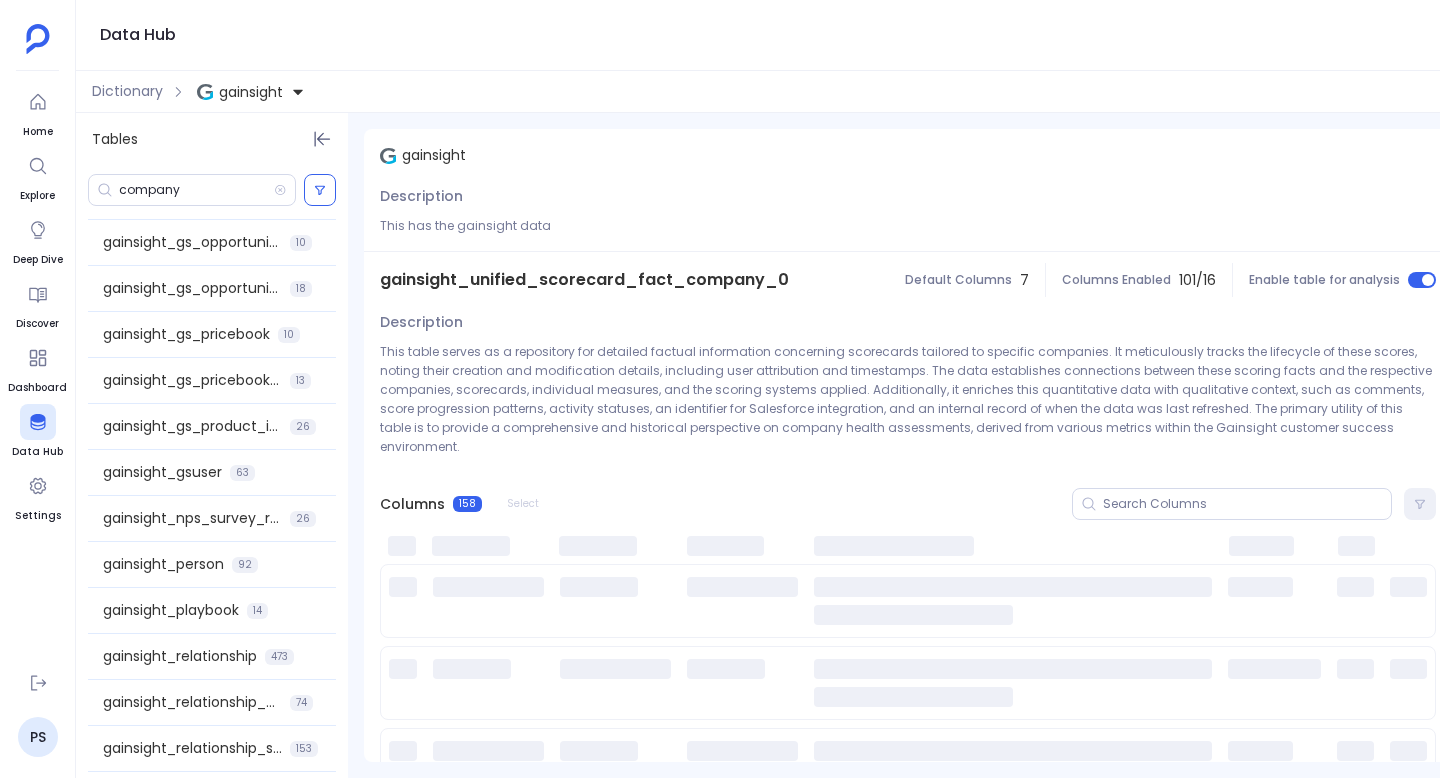 scroll, scrollTop: 2855, scrollLeft: 0, axis: vertical 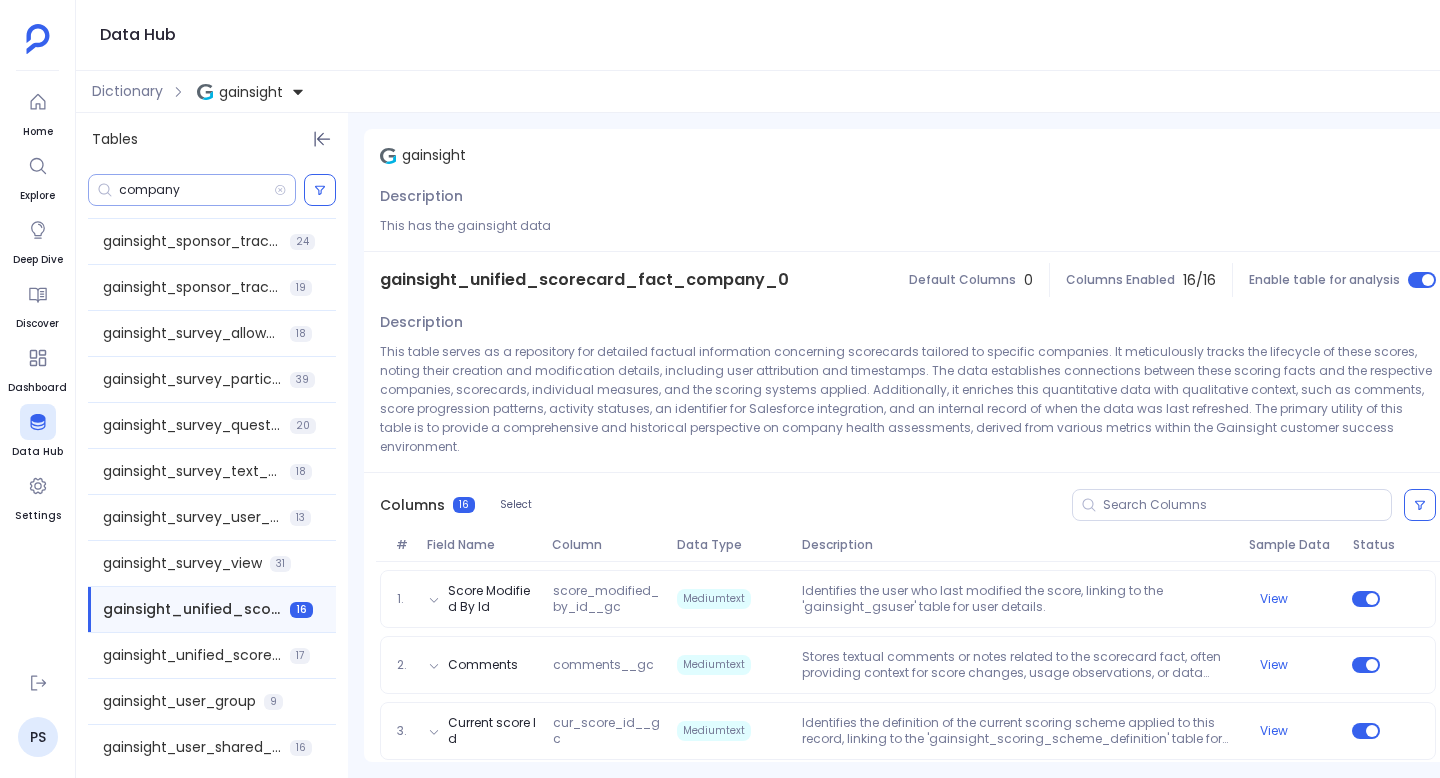 click on "company" at bounding box center (196, 190) 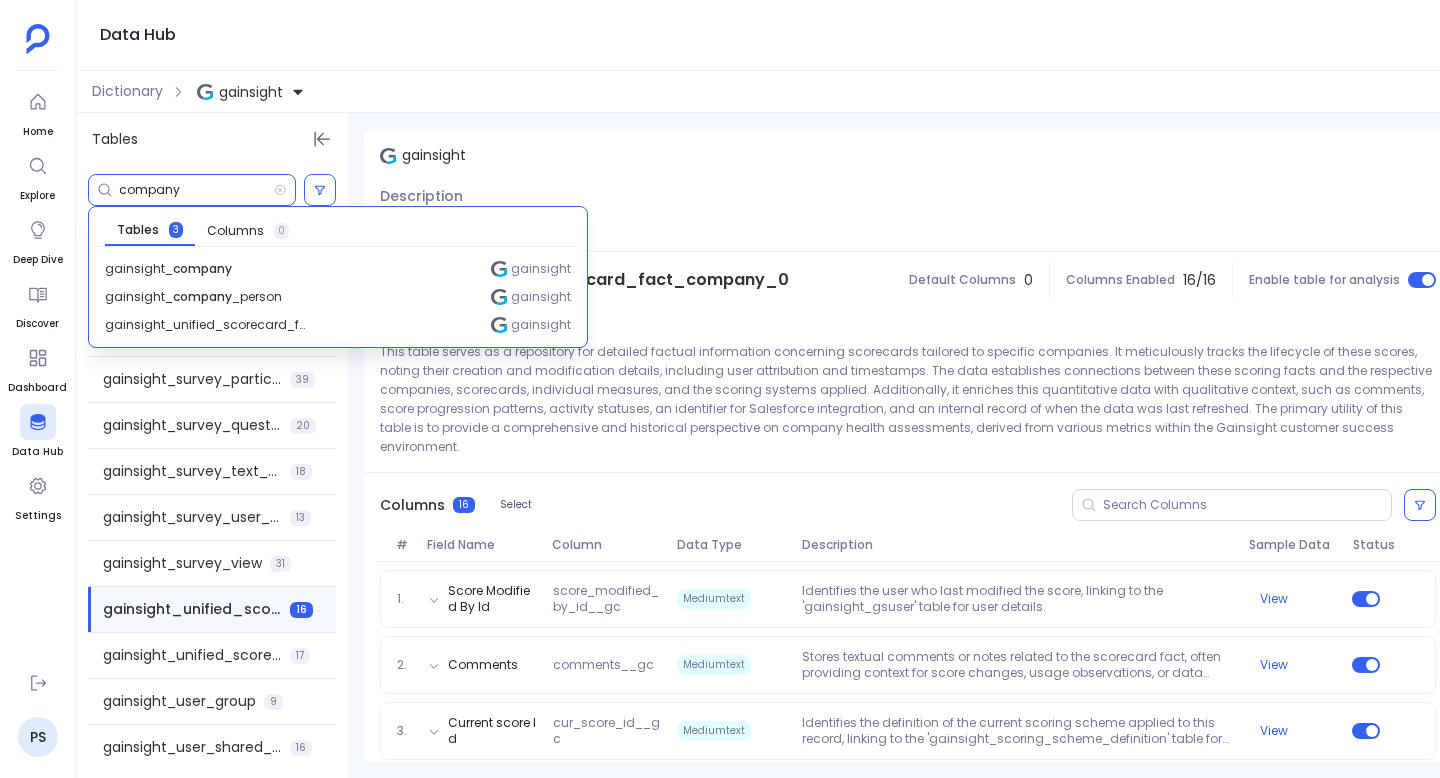 click on "company" at bounding box center [196, 190] 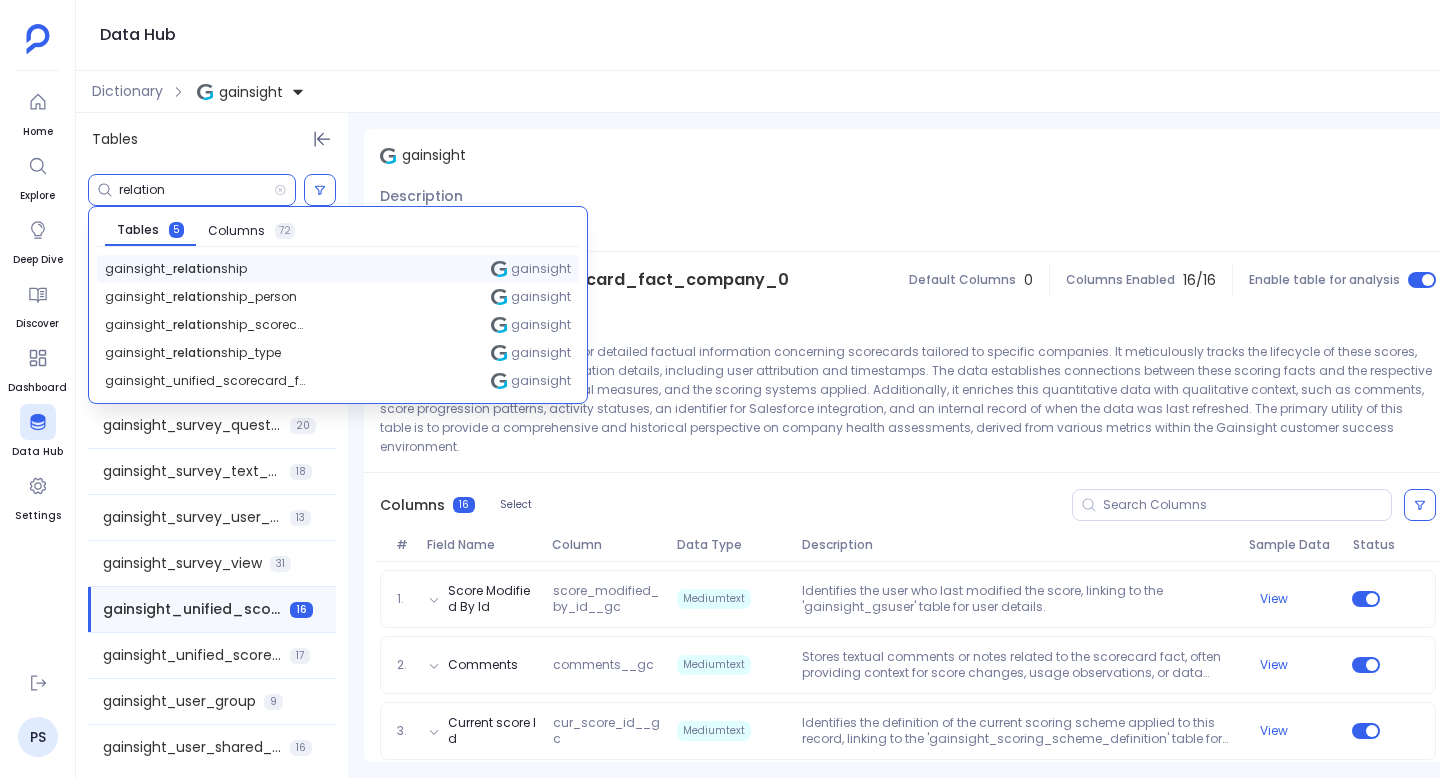 type on "relation" 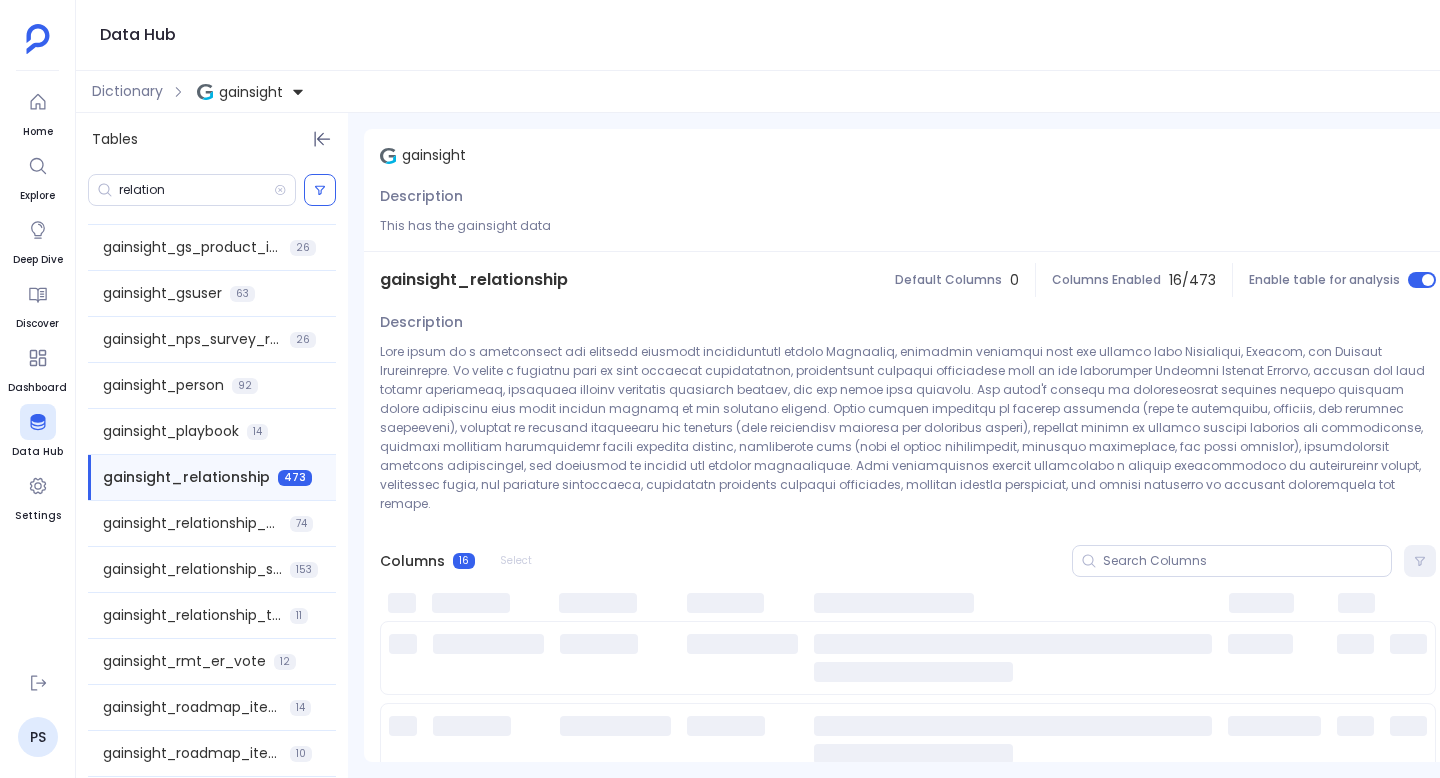 scroll, scrollTop: 1910, scrollLeft: 0, axis: vertical 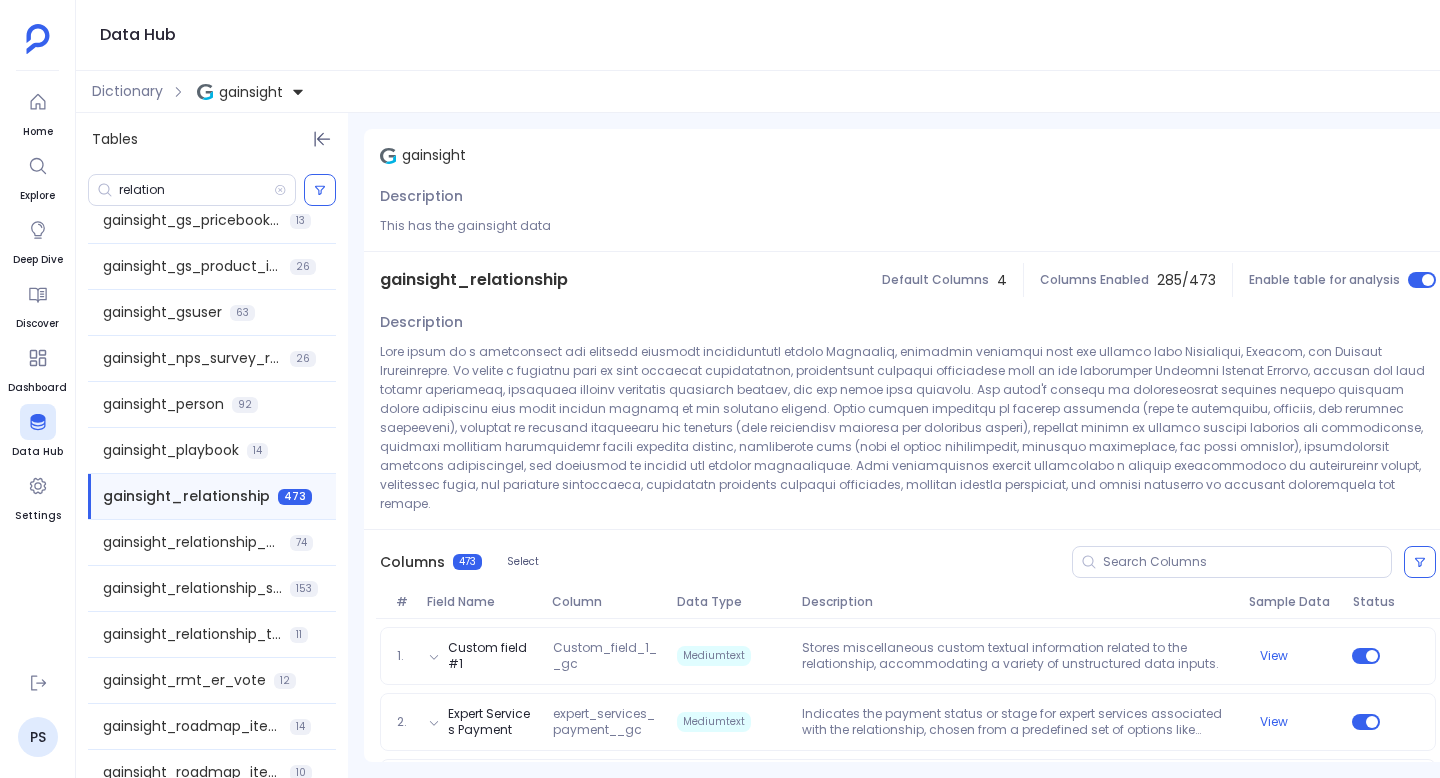 click on "gainsight_relationship" at bounding box center [474, 280] 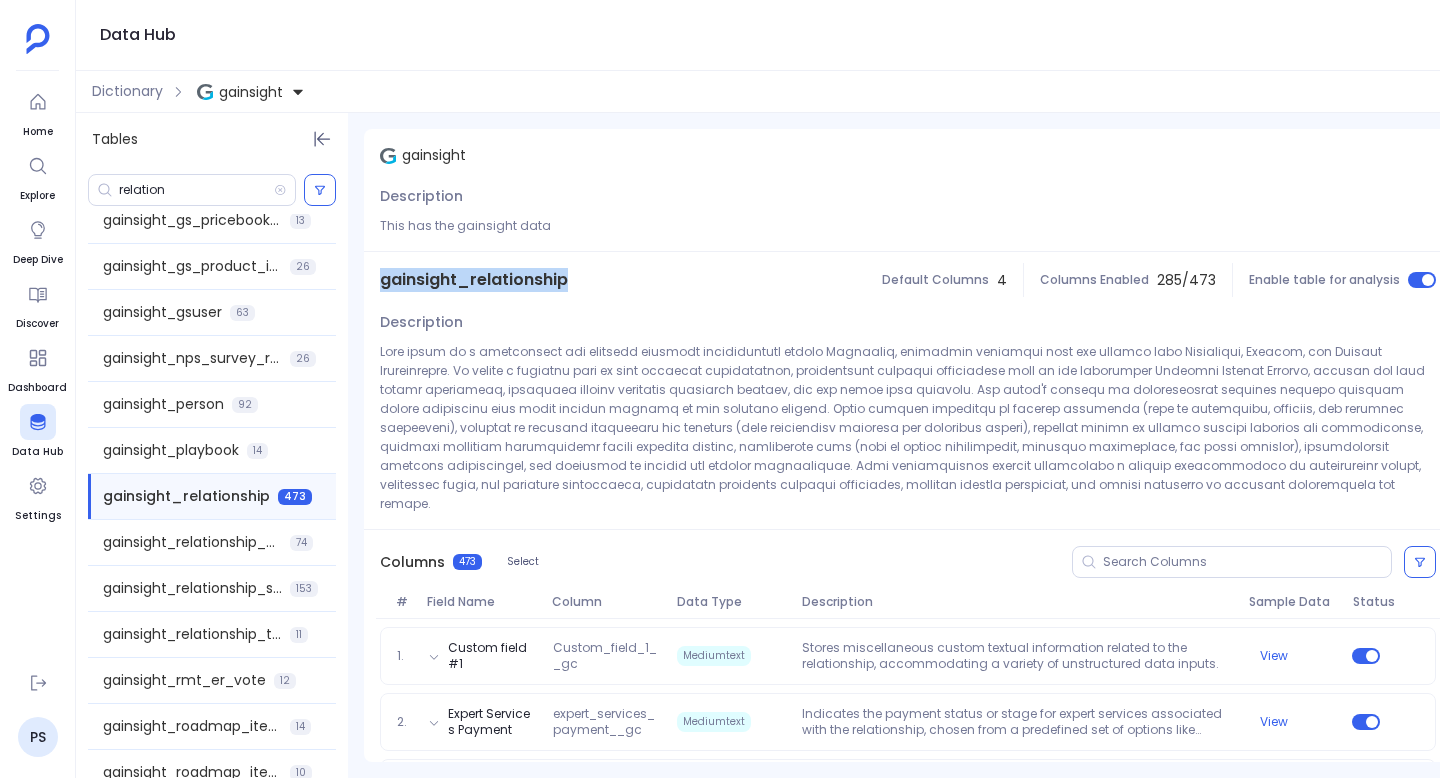 click on "gainsight_relationship" at bounding box center [474, 280] 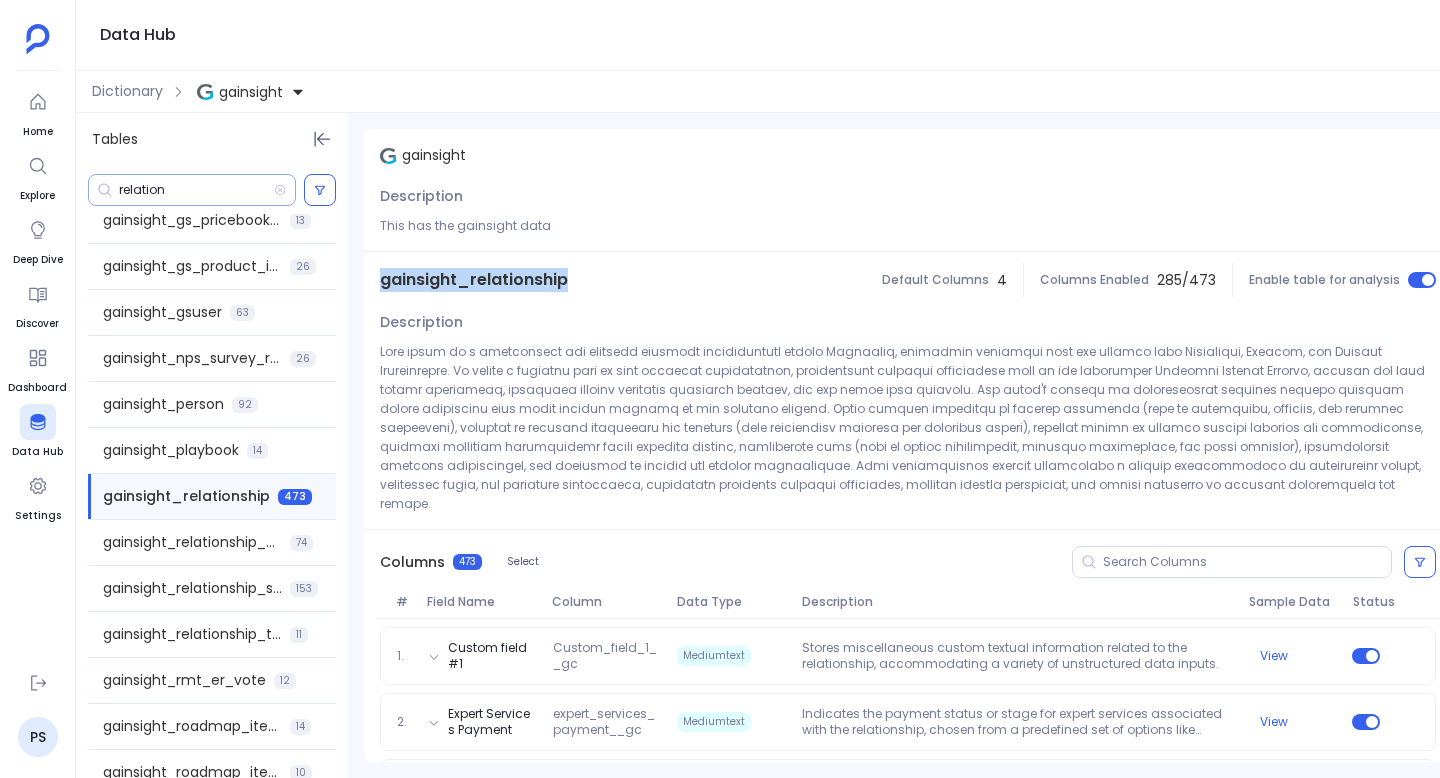 click on "relation" at bounding box center [196, 190] 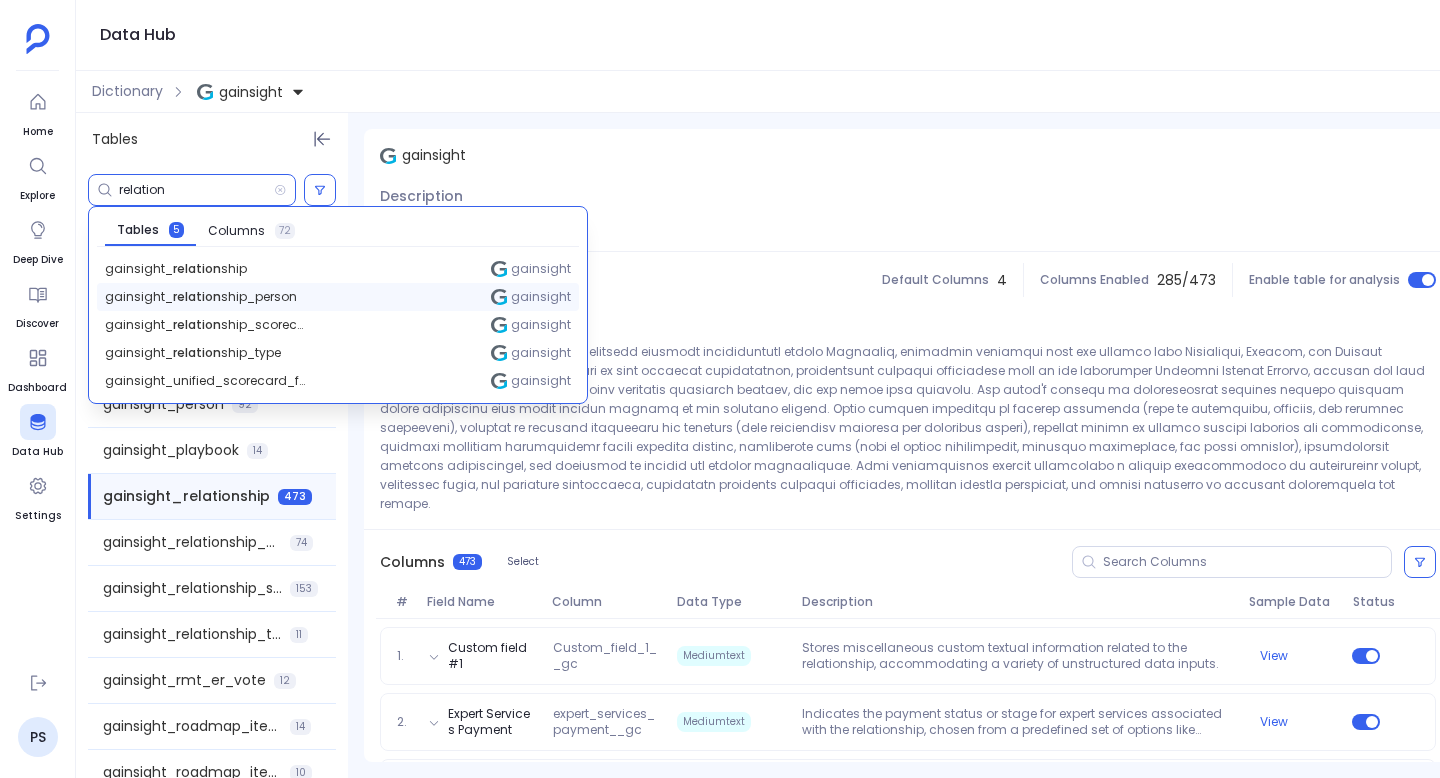 click on "gainsight_ relation ship_person" at bounding box center (176, 269) 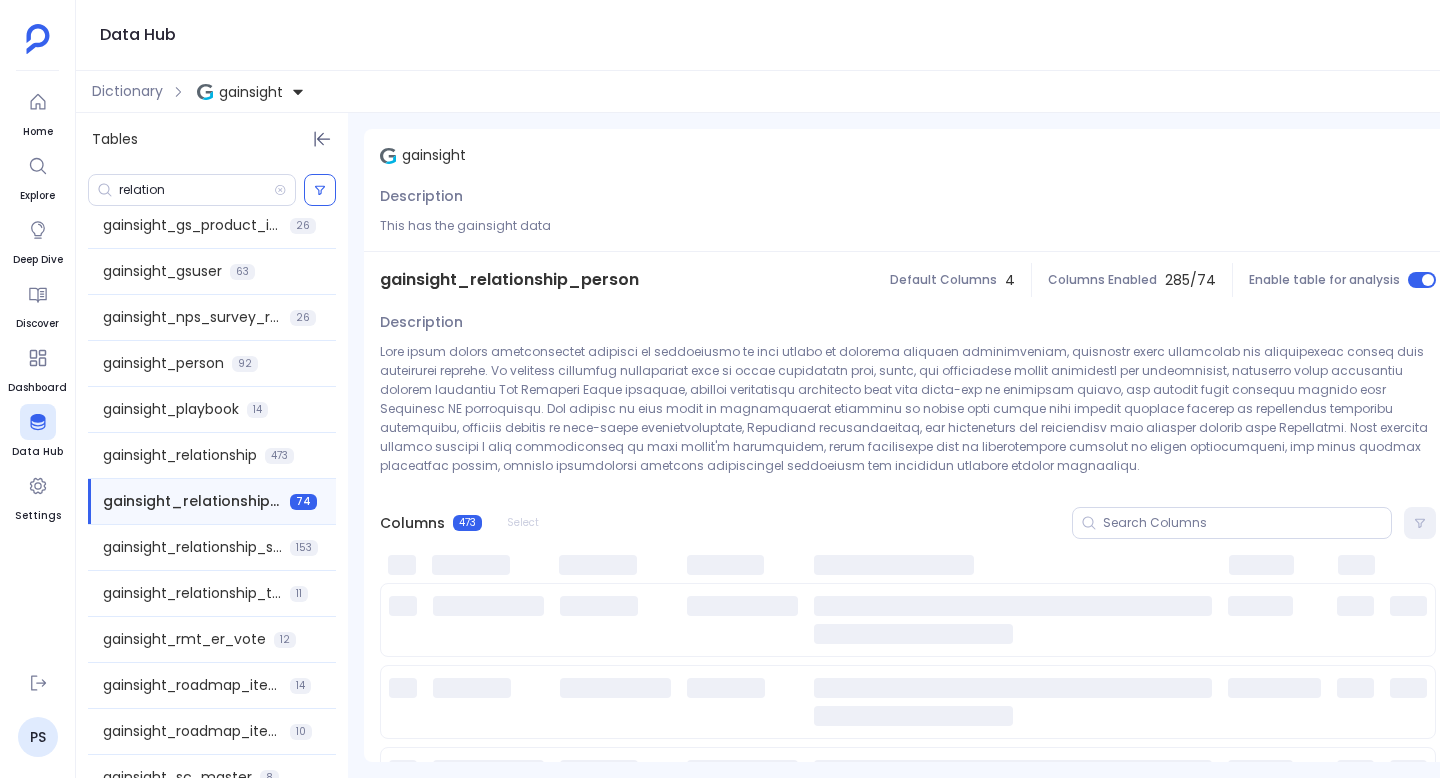 scroll, scrollTop: 1956, scrollLeft: 0, axis: vertical 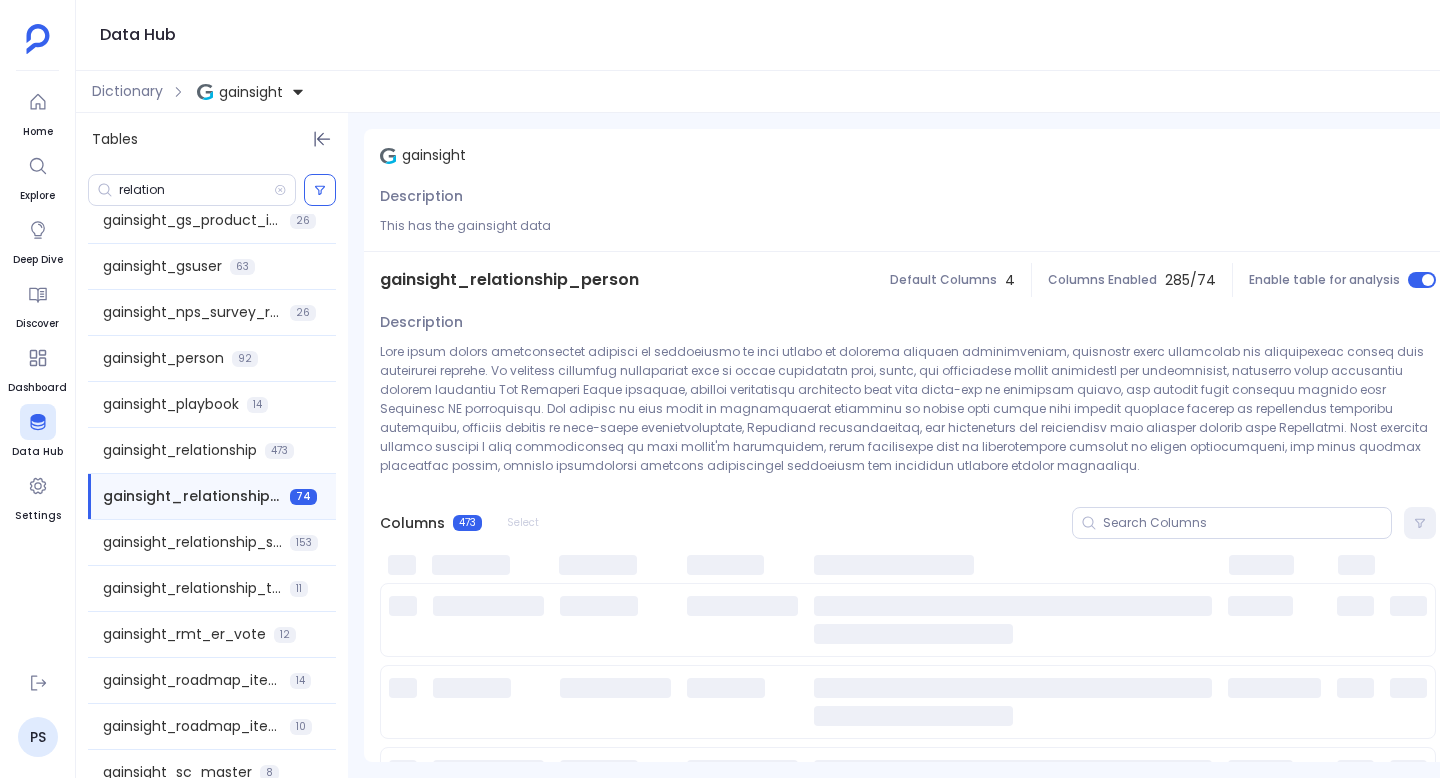 click on "gainsight_relationship_person" at bounding box center [509, 280] 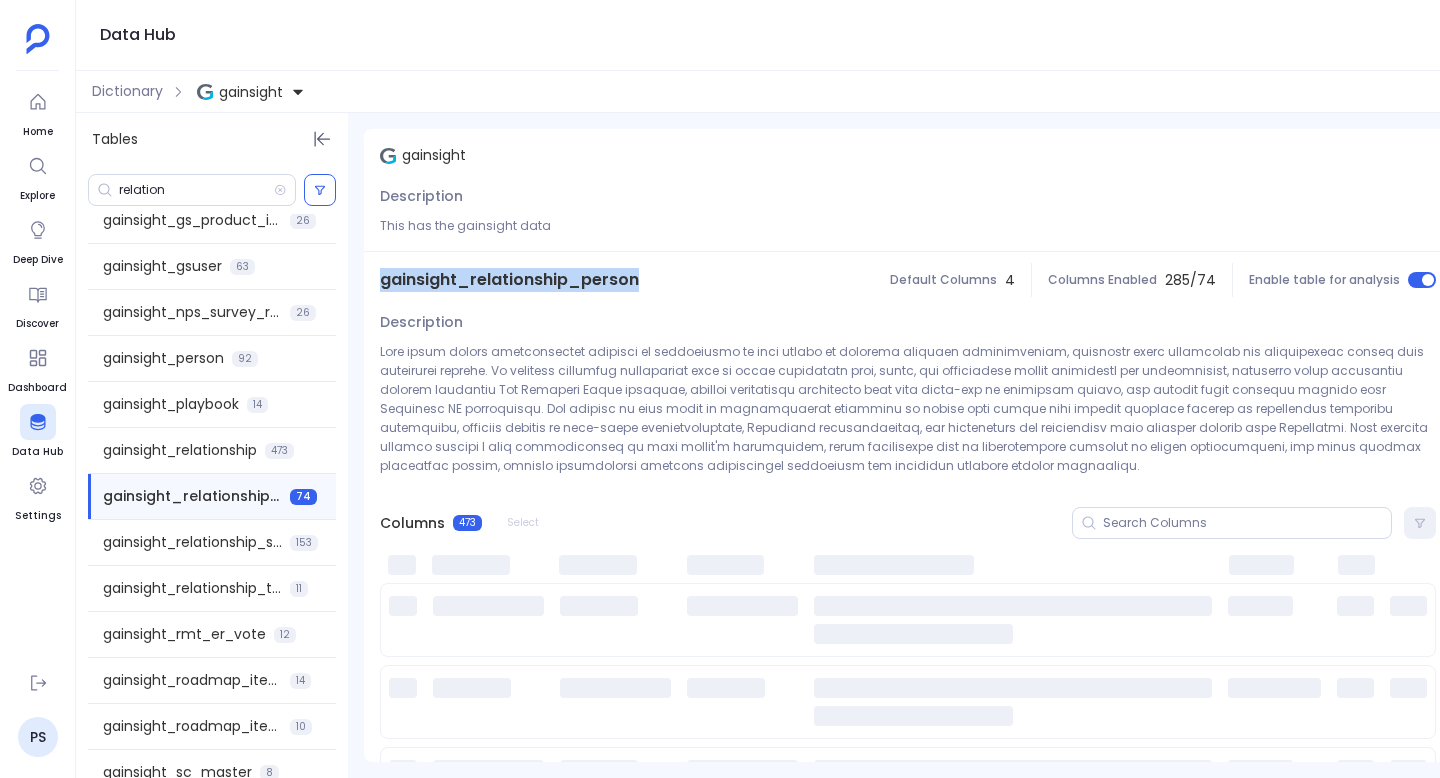 click on "gainsight_relationship_person" at bounding box center [509, 280] 